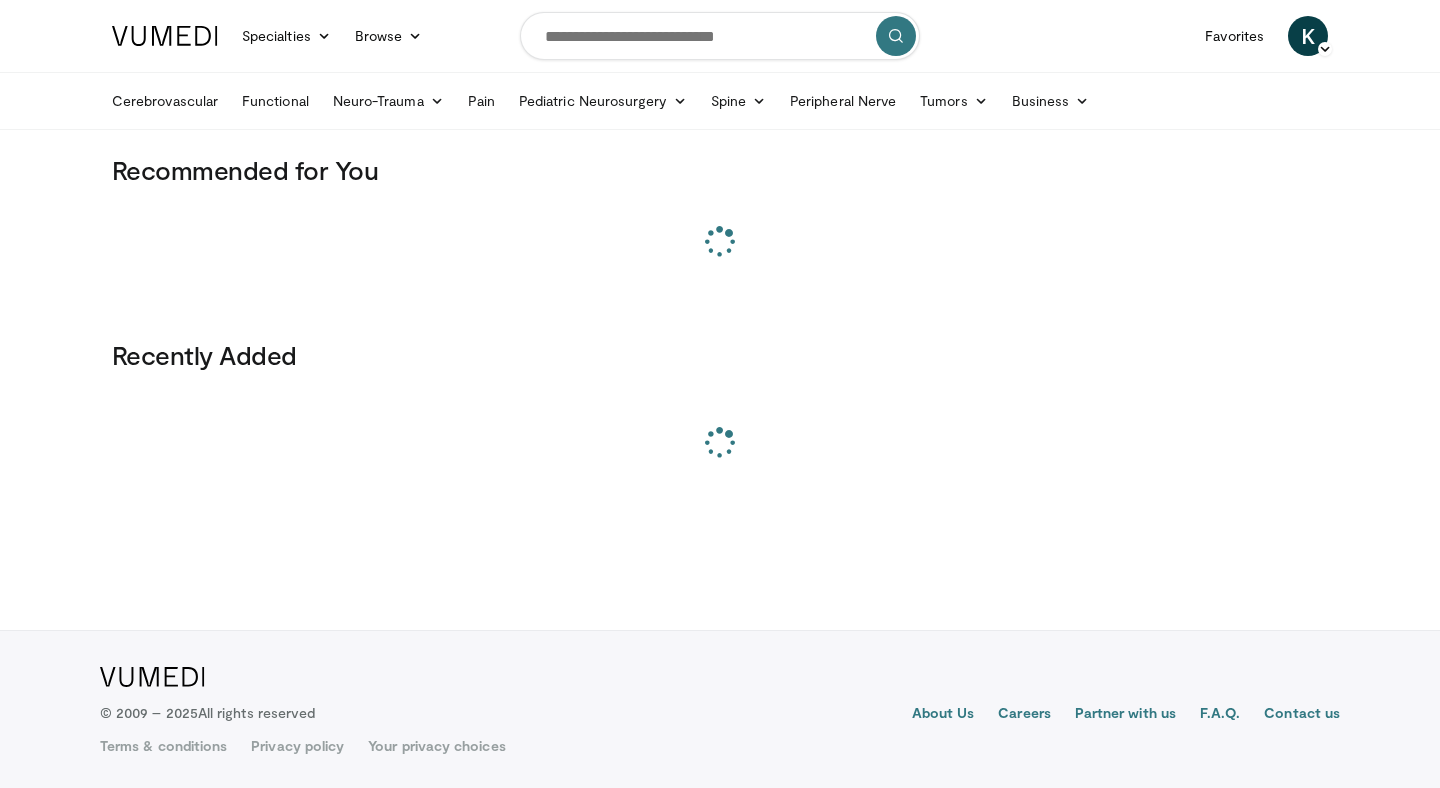 scroll, scrollTop: 0, scrollLeft: 0, axis: both 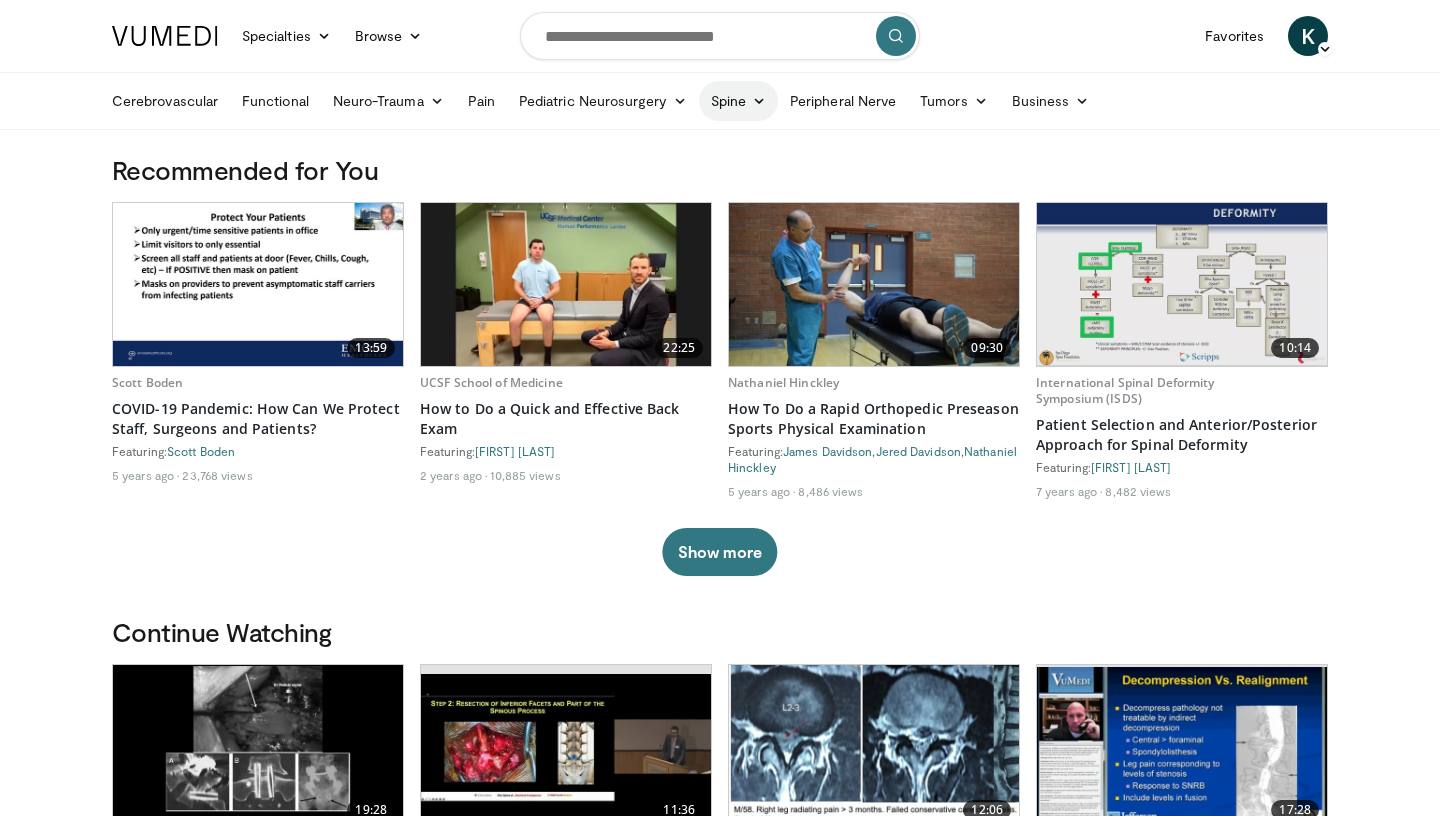 click on "Spine" at bounding box center [738, 101] 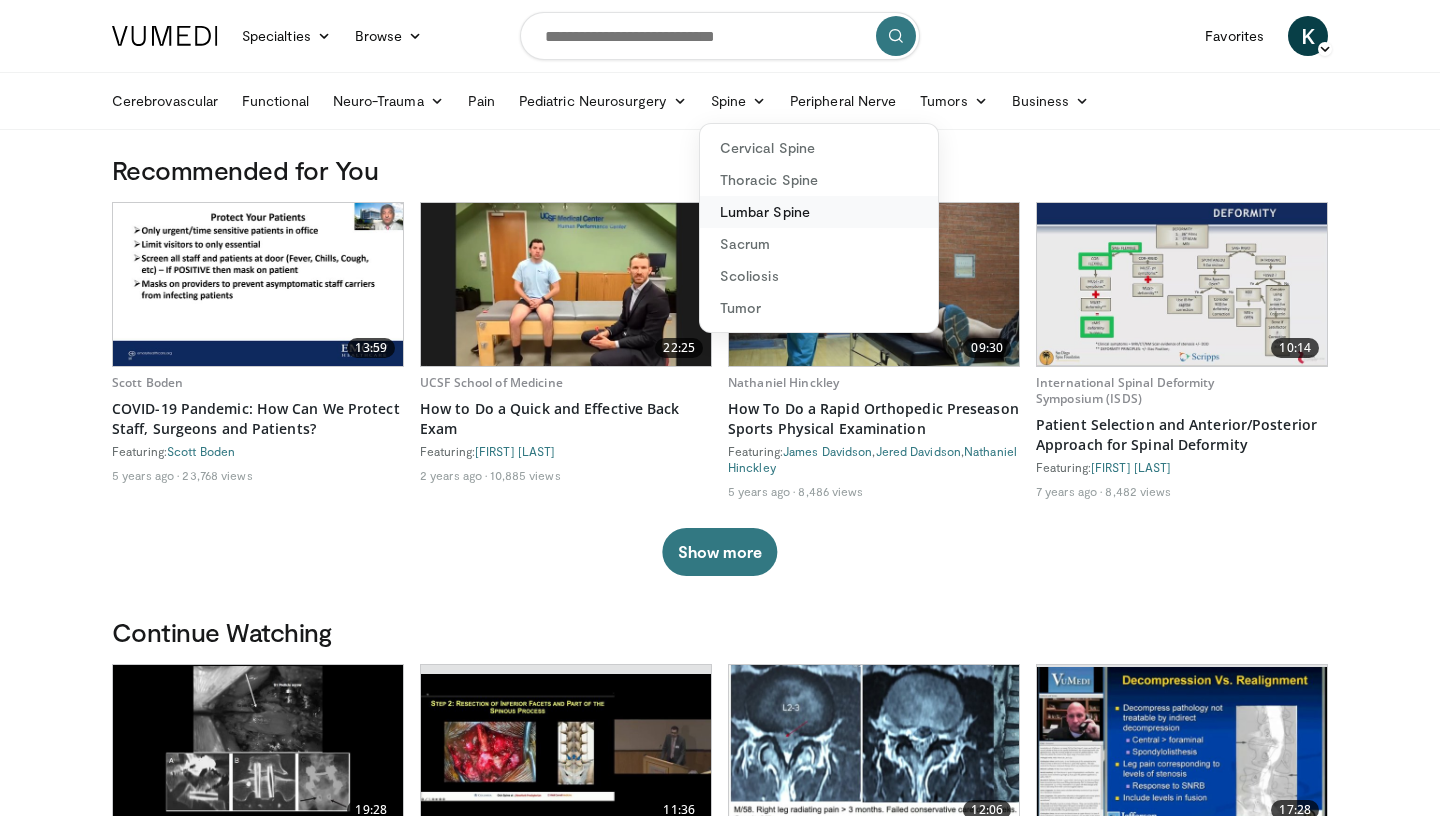 click on "Lumbar Spine" at bounding box center [819, 212] 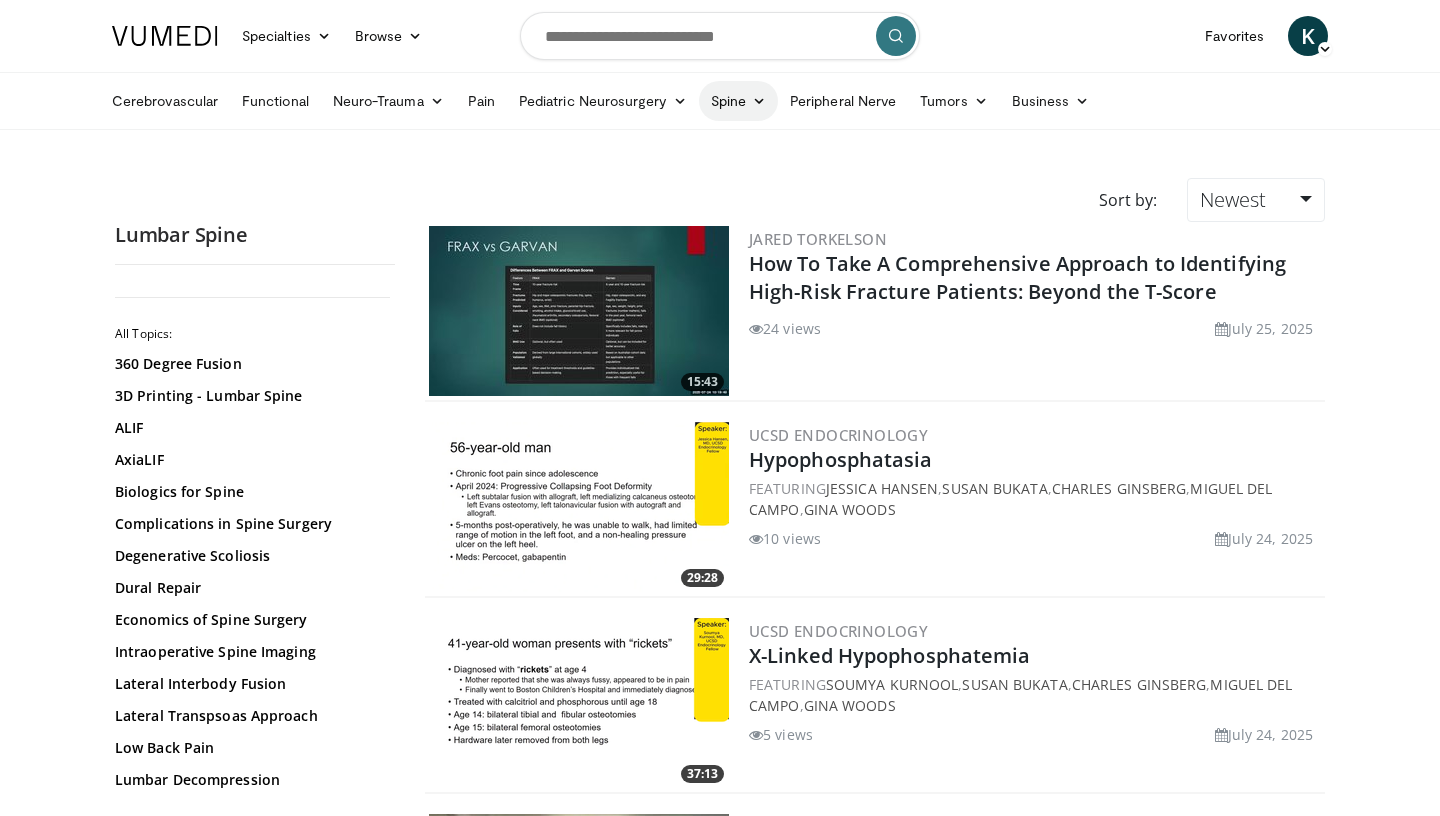 scroll, scrollTop: 0, scrollLeft: 0, axis: both 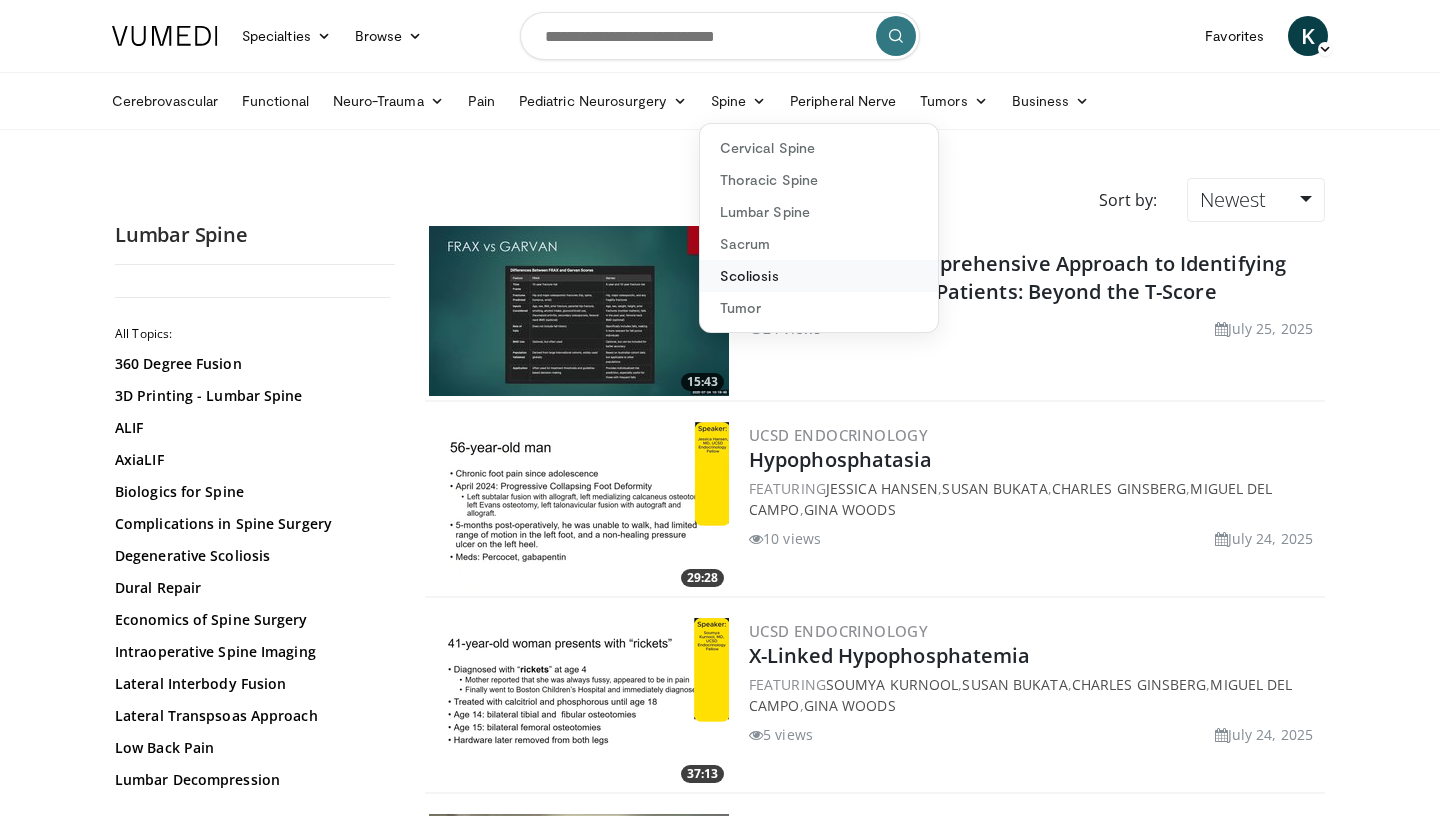click on "Scoliosis" at bounding box center (819, 276) 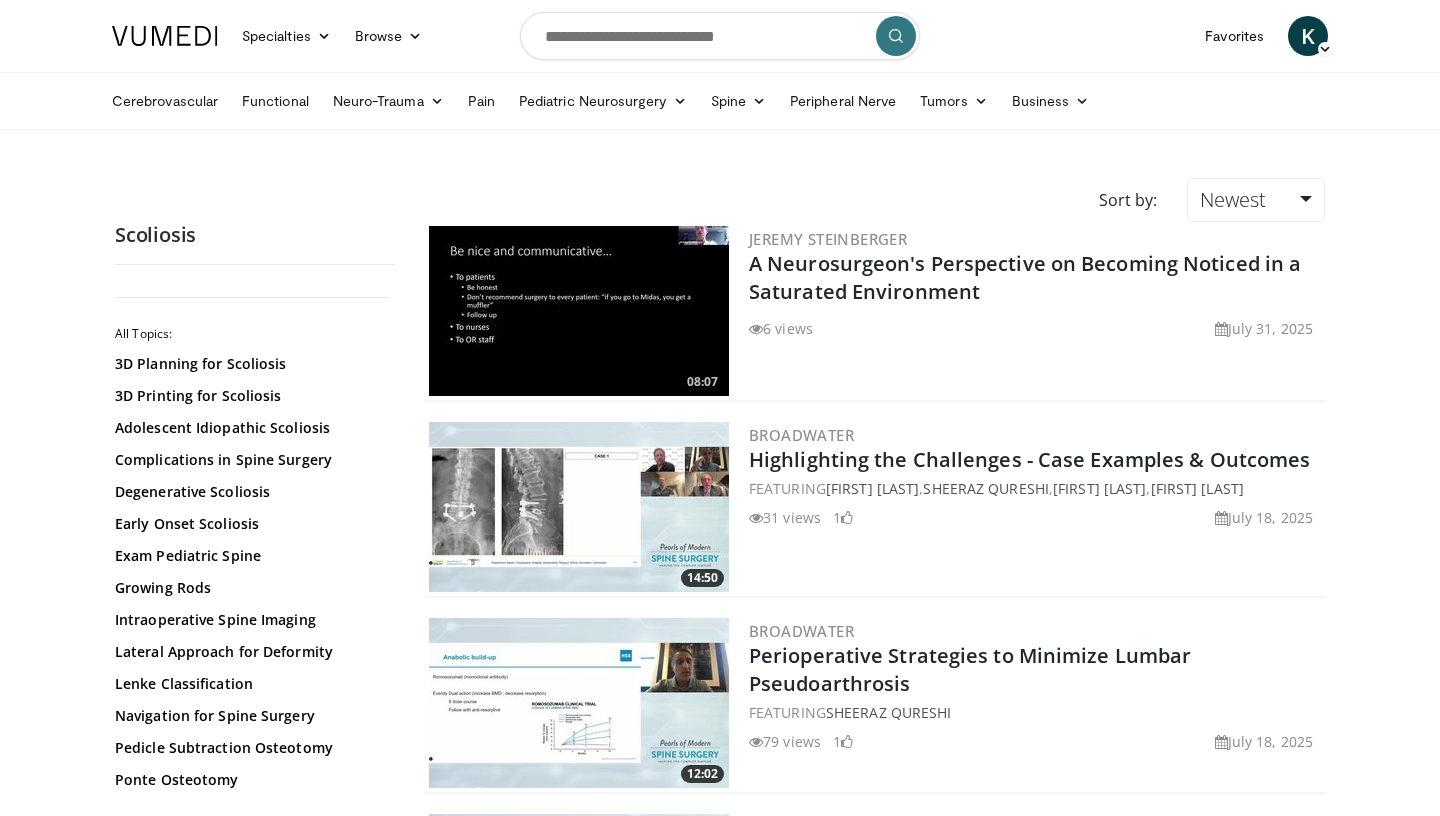 scroll, scrollTop: 0, scrollLeft: 0, axis: both 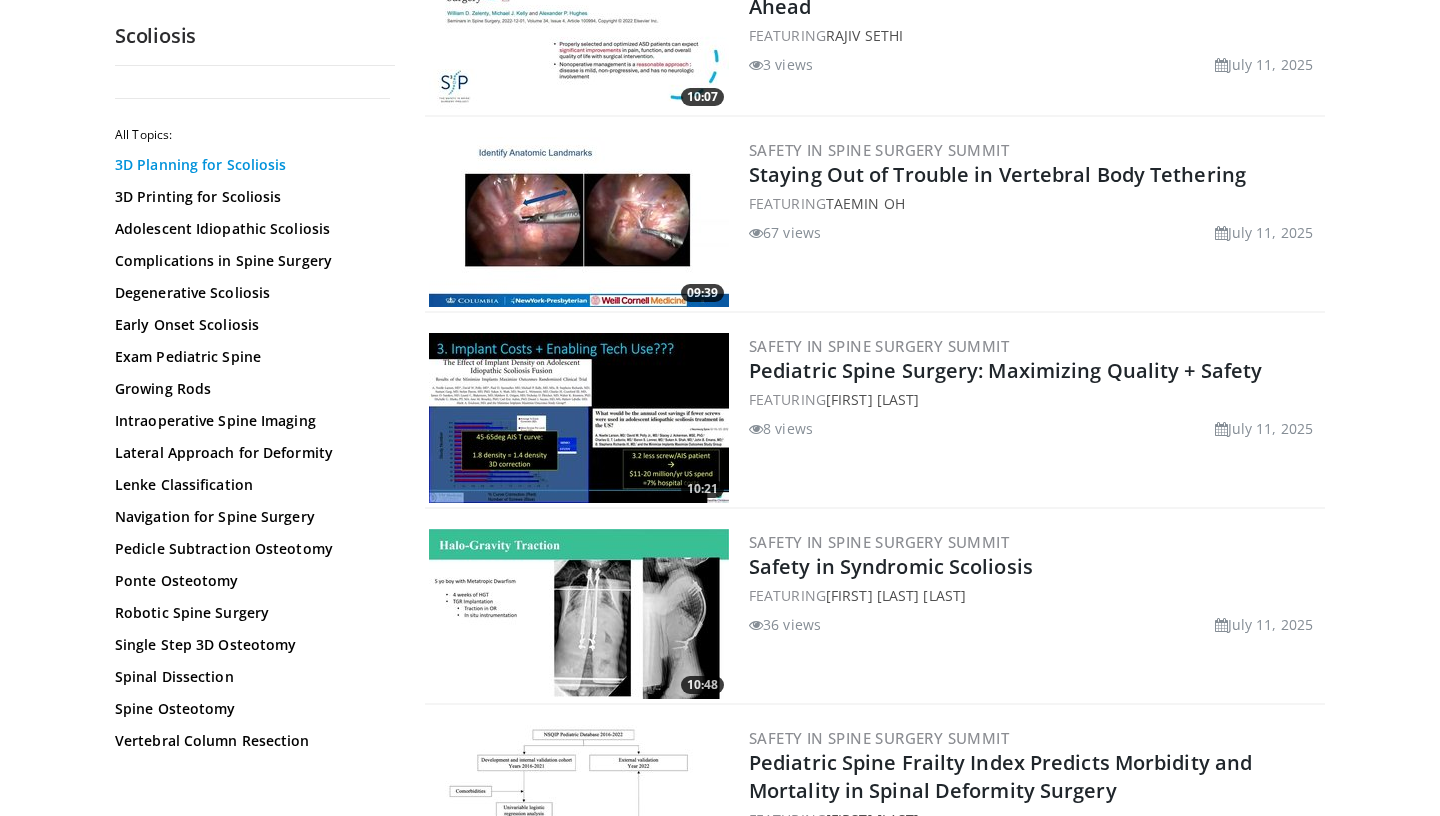 click on "3D Planning for Scoliosis" at bounding box center [250, 165] 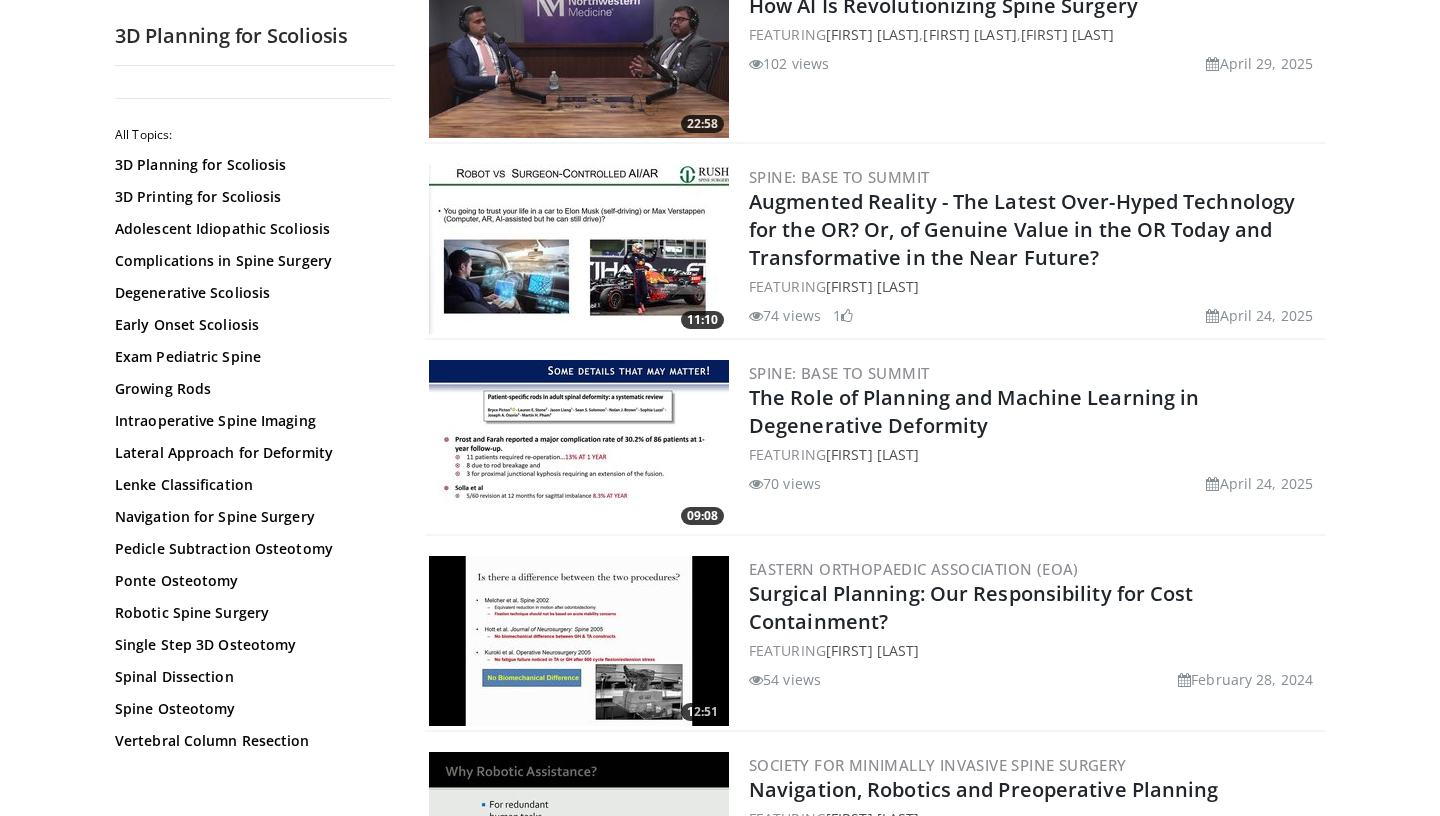 scroll, scrollTop: 847, scrollLeft: 0, axis: vertical 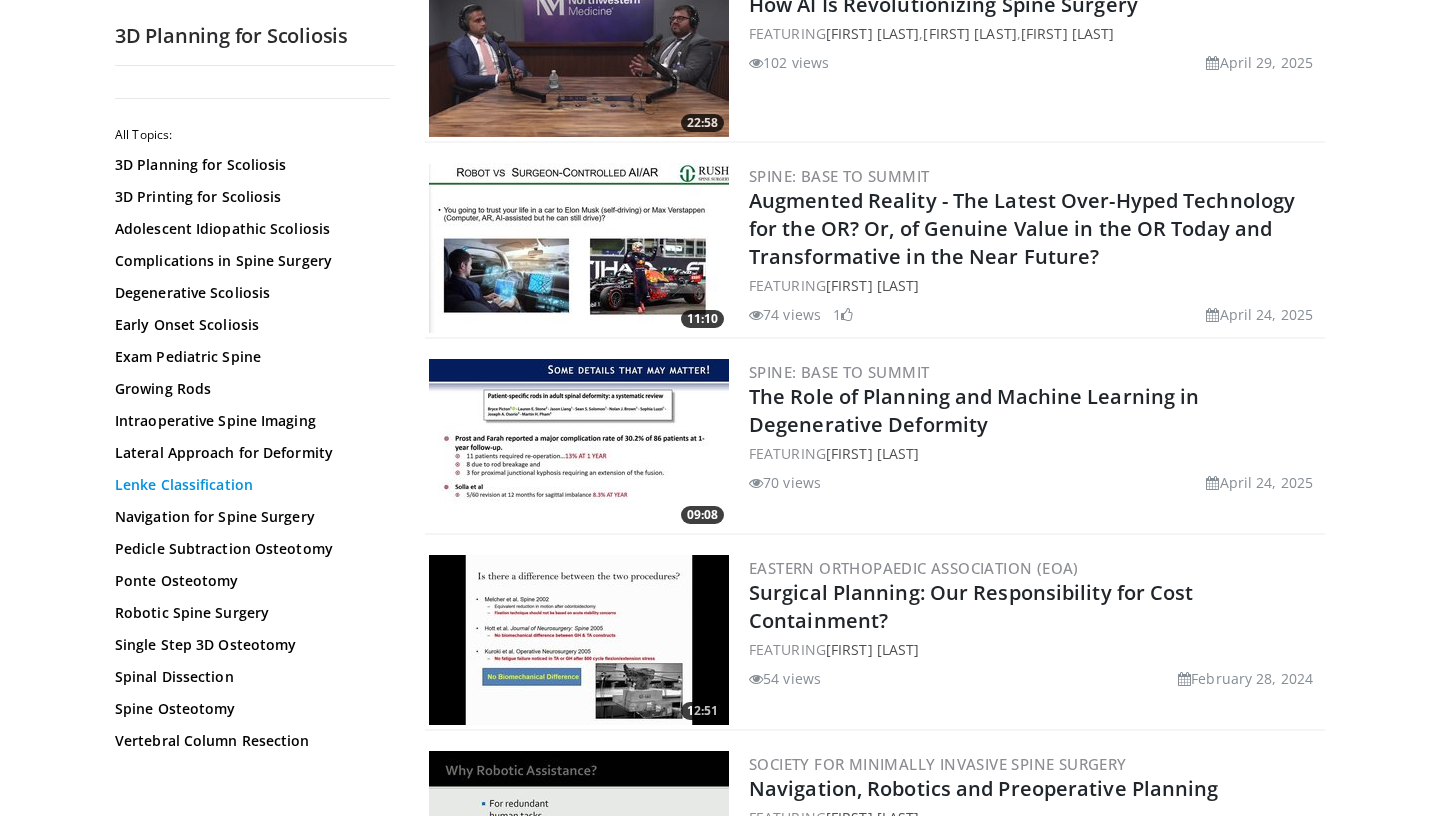 click on "Lenke Classification" at bounding box center (250, 485) 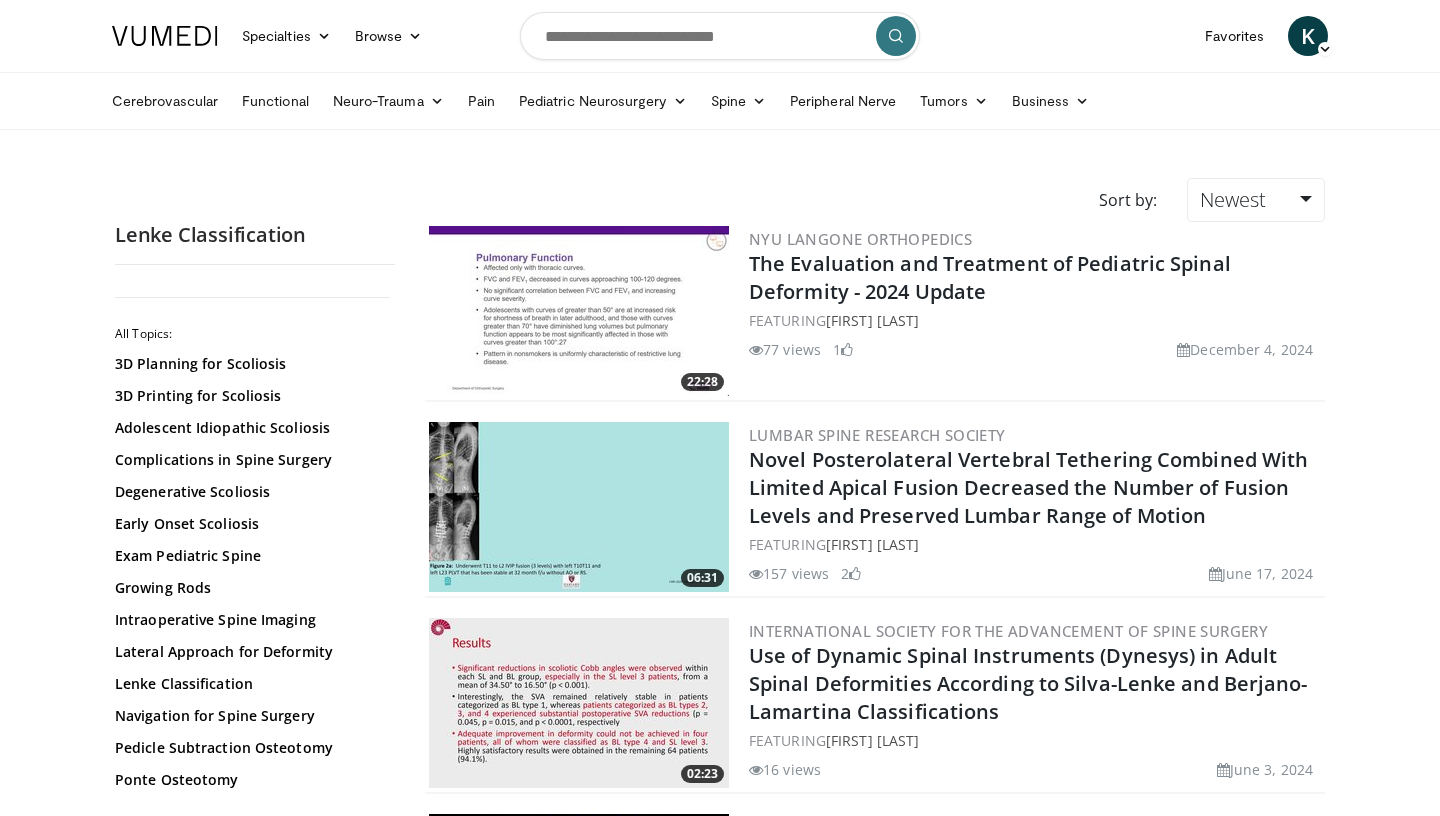 scroll, scrollTop: 0, scrollLeft: 0, axis: both 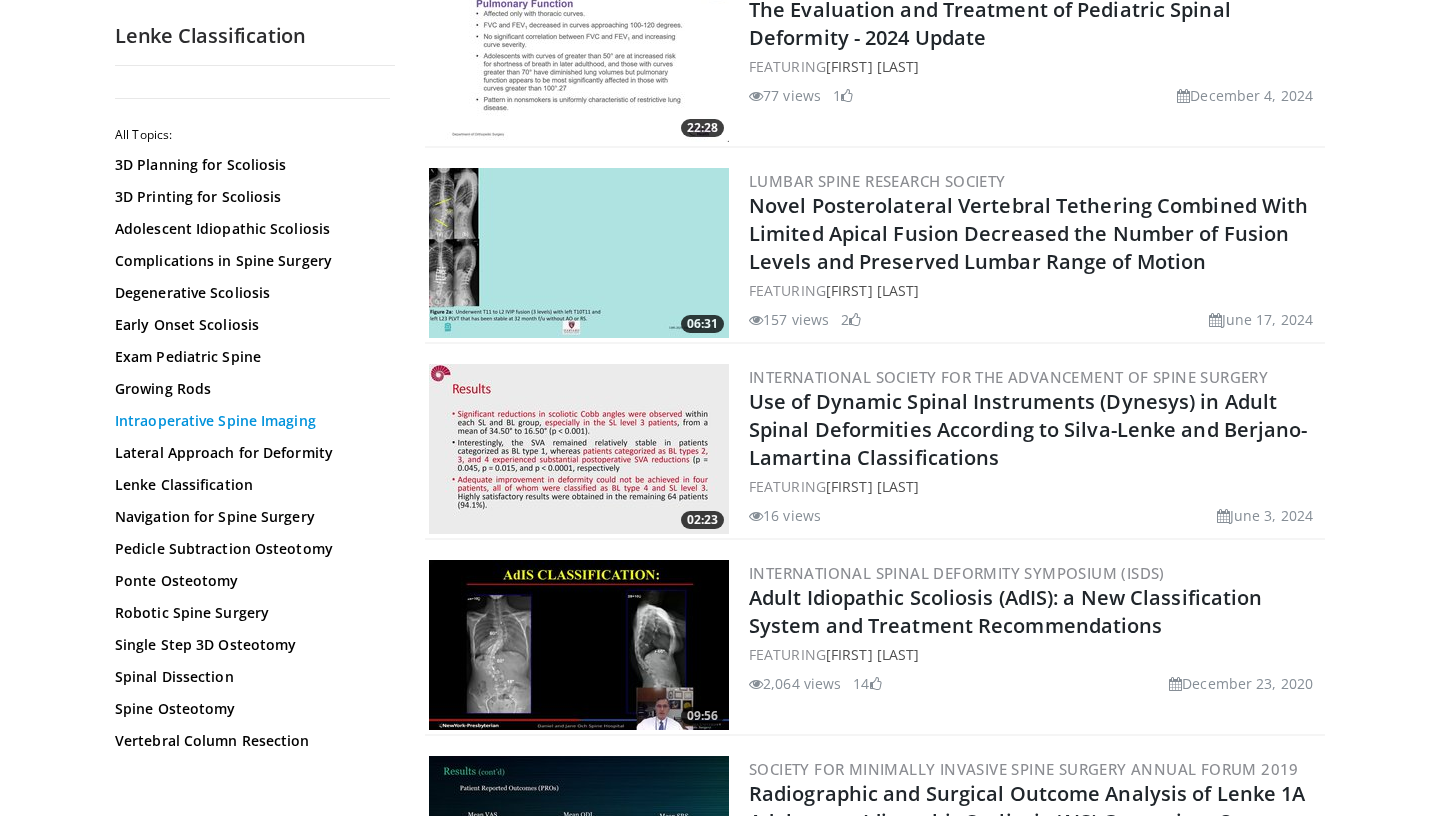 click on "Intraoperative Spine Imaging" at bounding box center (250, 421) 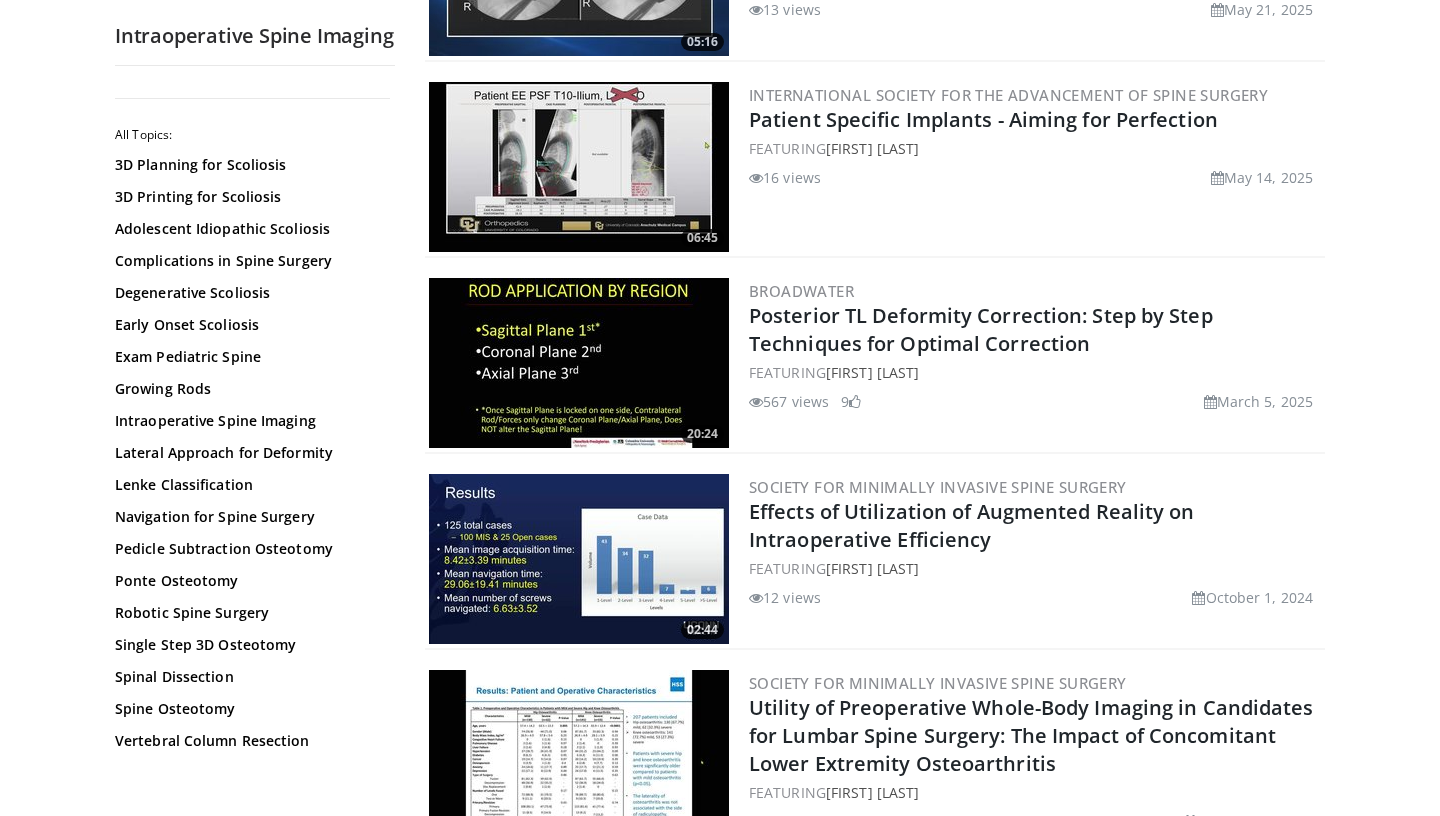 scroll, scrollTop: 344, scrollLeft: 0, axis: vertical 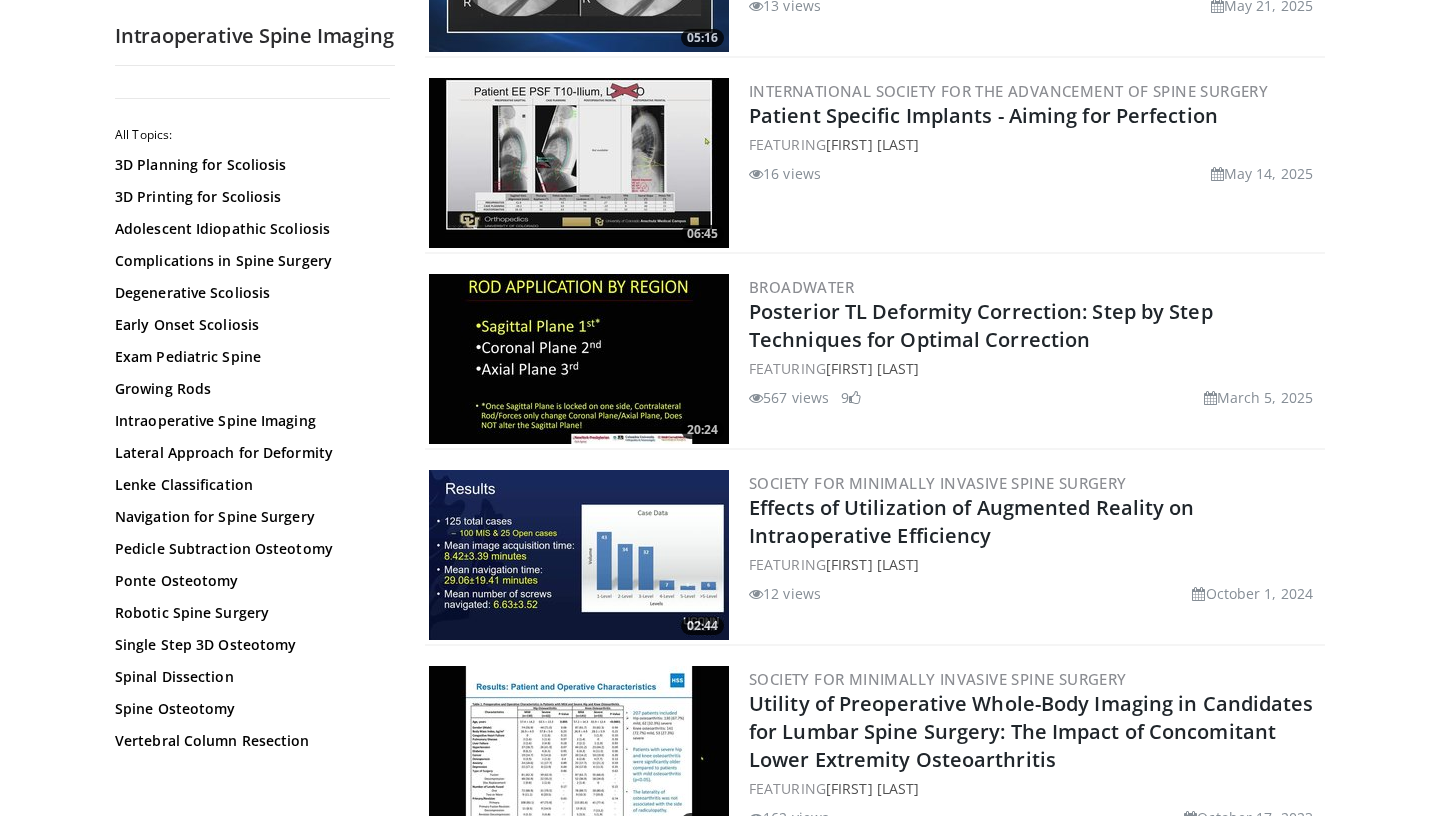 click at bounding box center [579, 359] 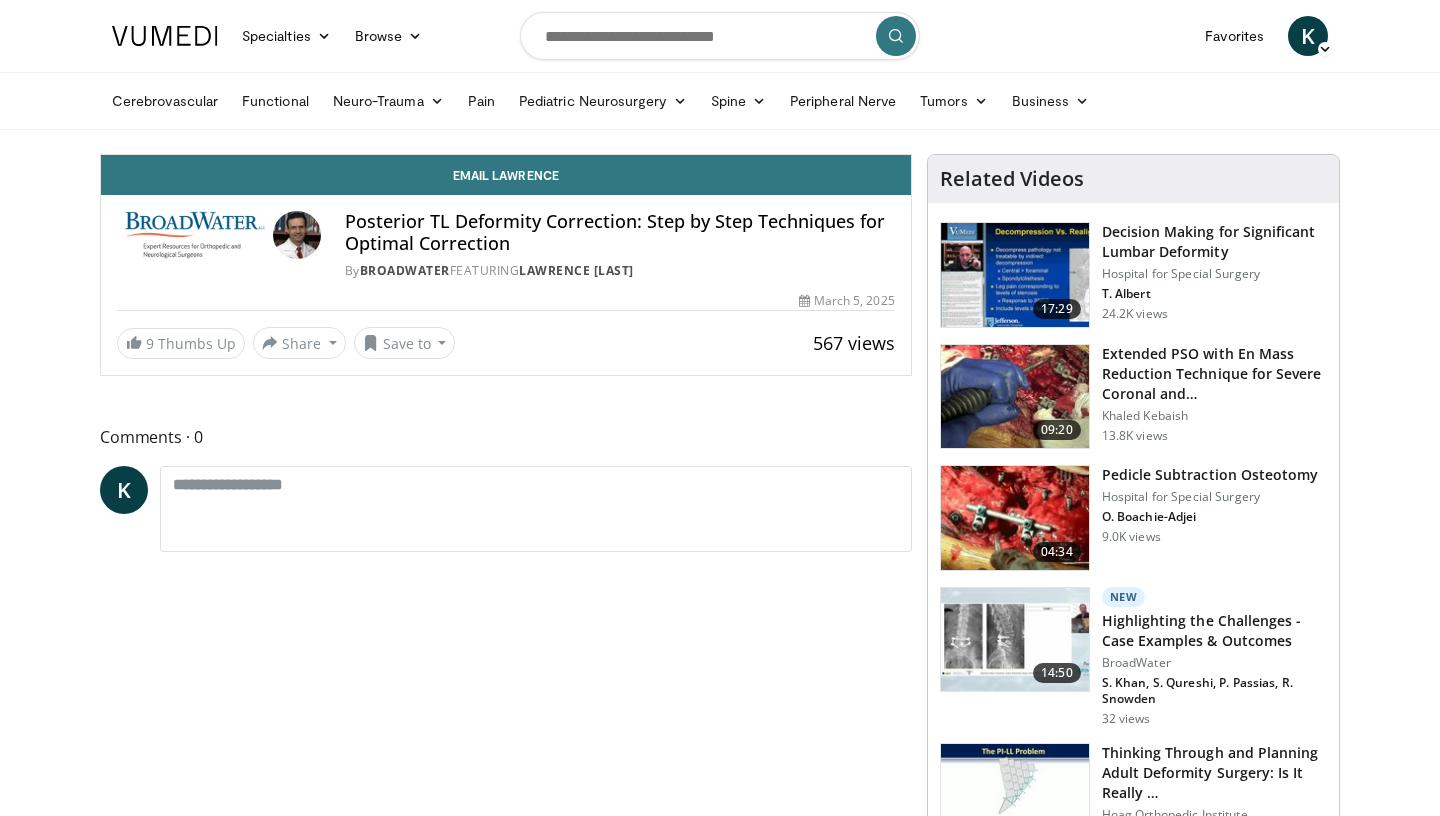 scroll, scrollTop: 0, scrollLeft: 0, axis: both 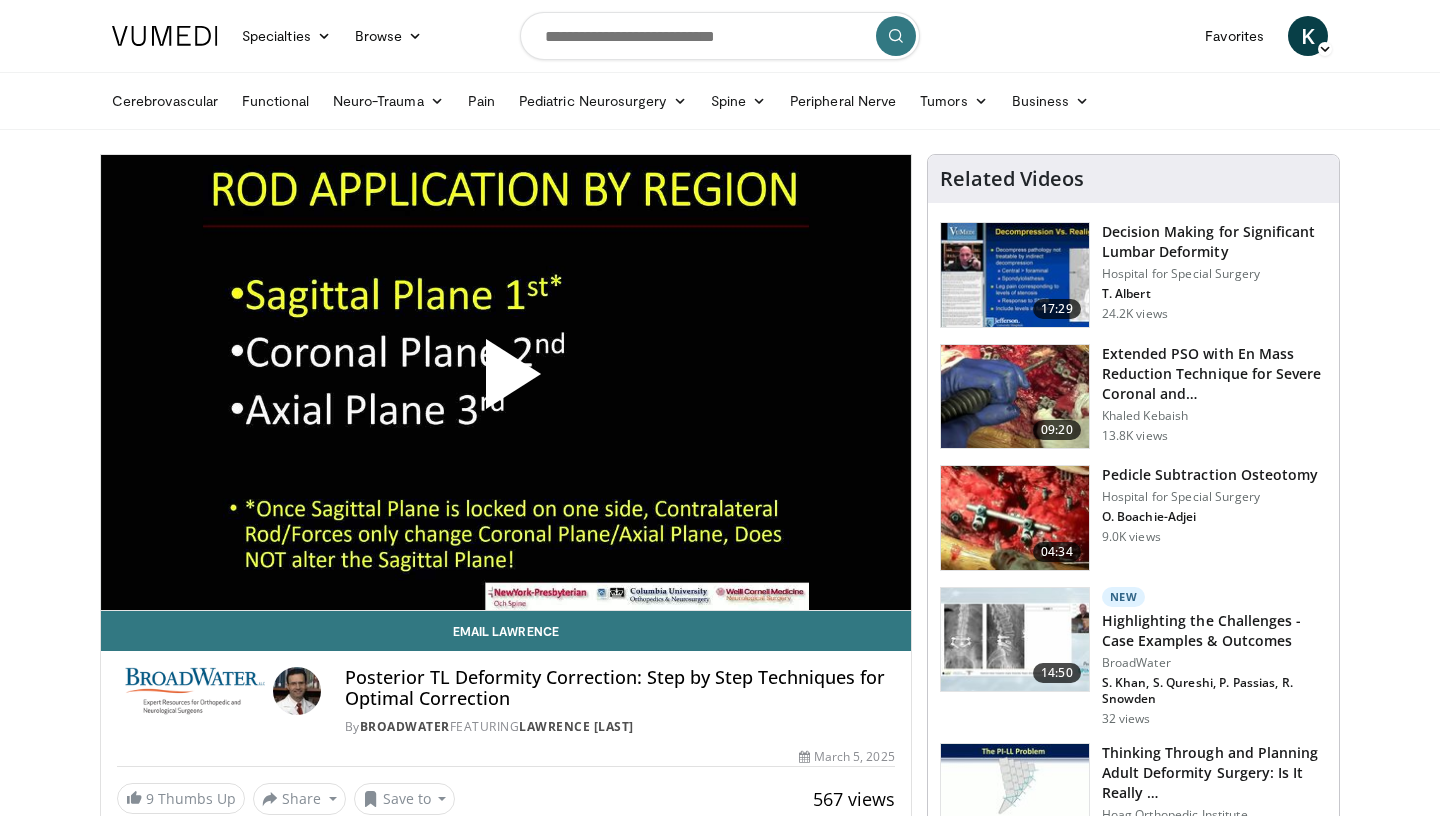 click at bounding box center [506, 382] 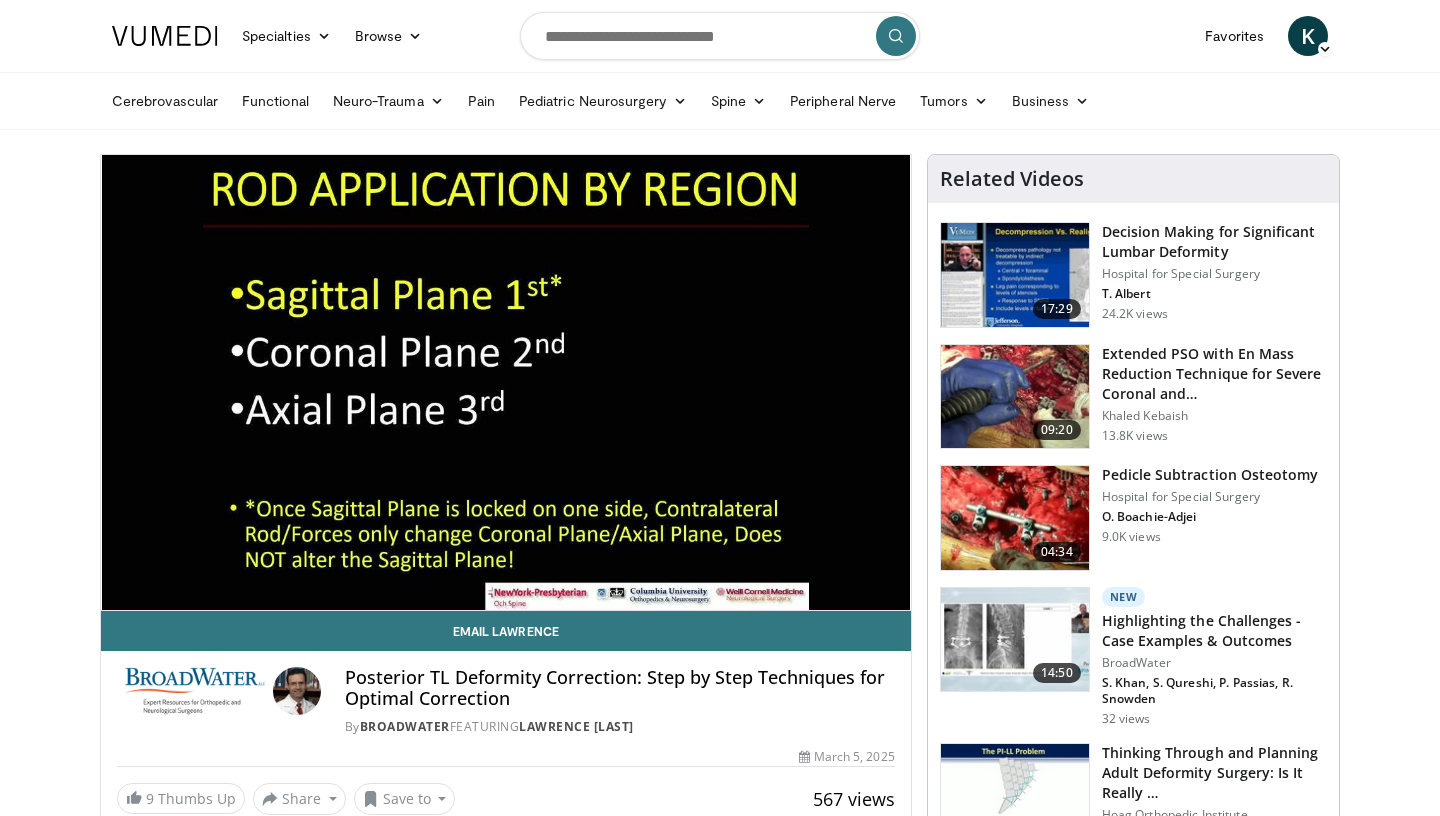 scroll, scrollTop: 0, scrollLeft: 0, axis: both 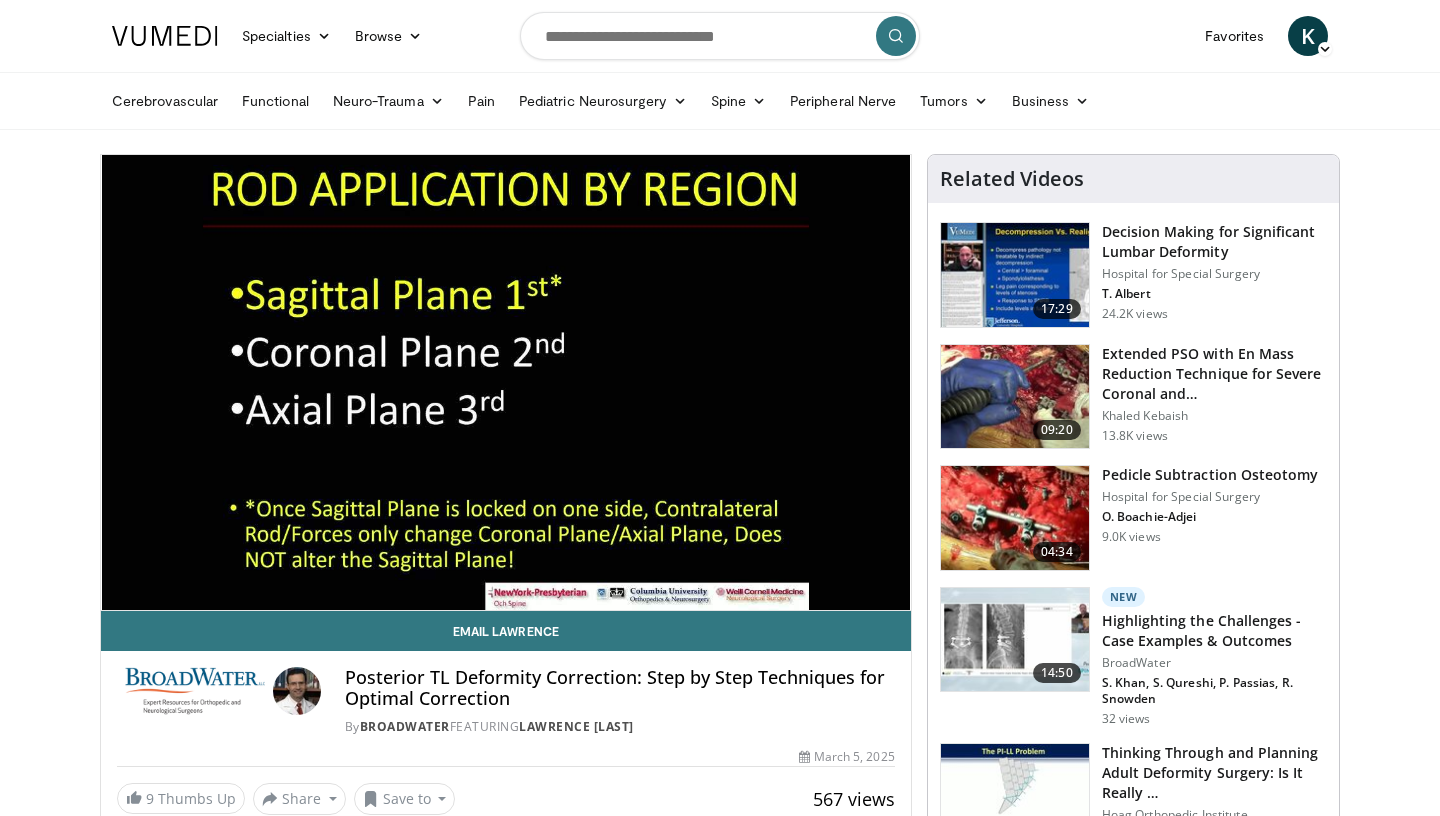 click at bounding box center [1015, 275] 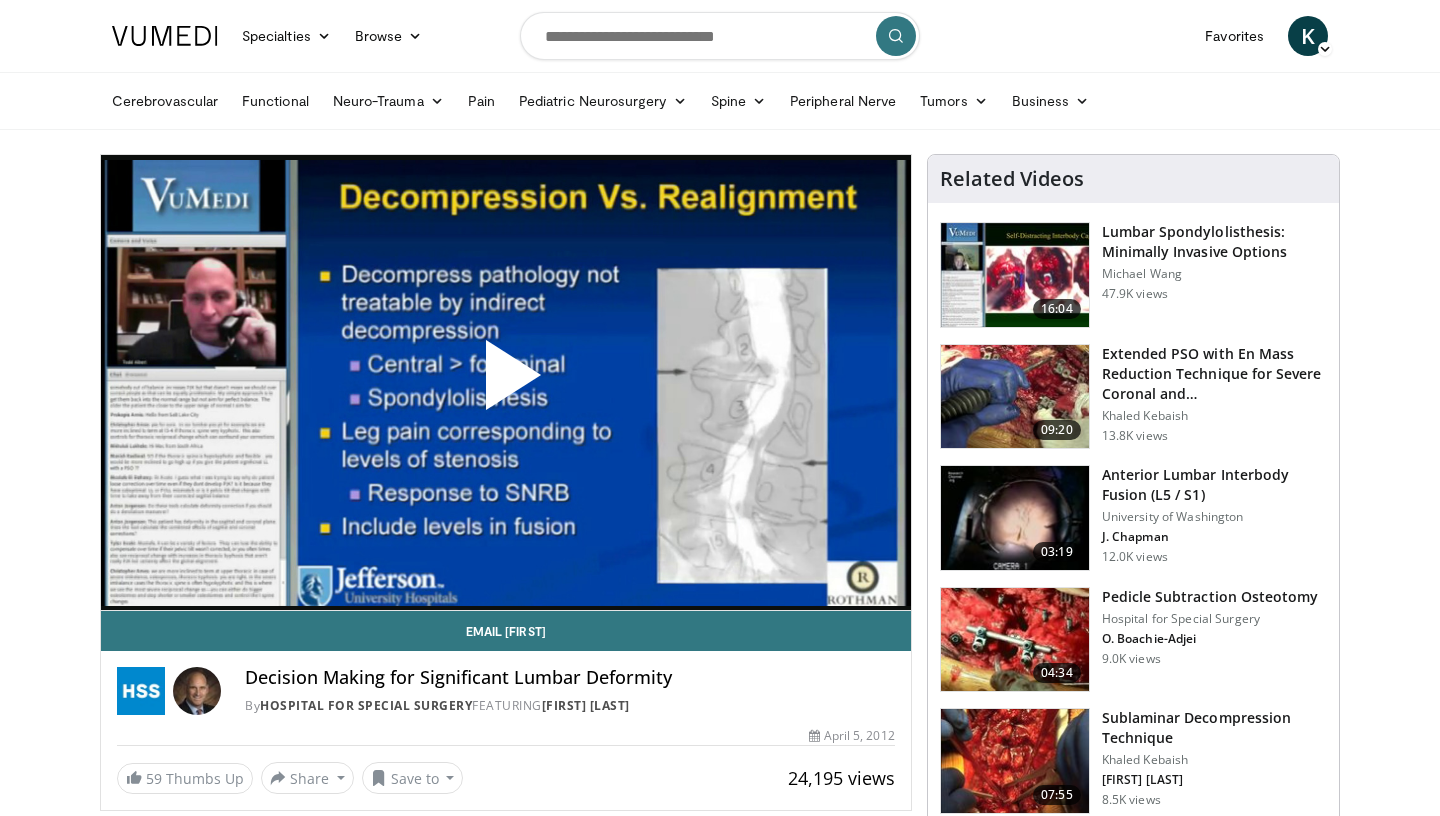 scroll, scrollTop: 0, scrollLeft: 0, axis: both 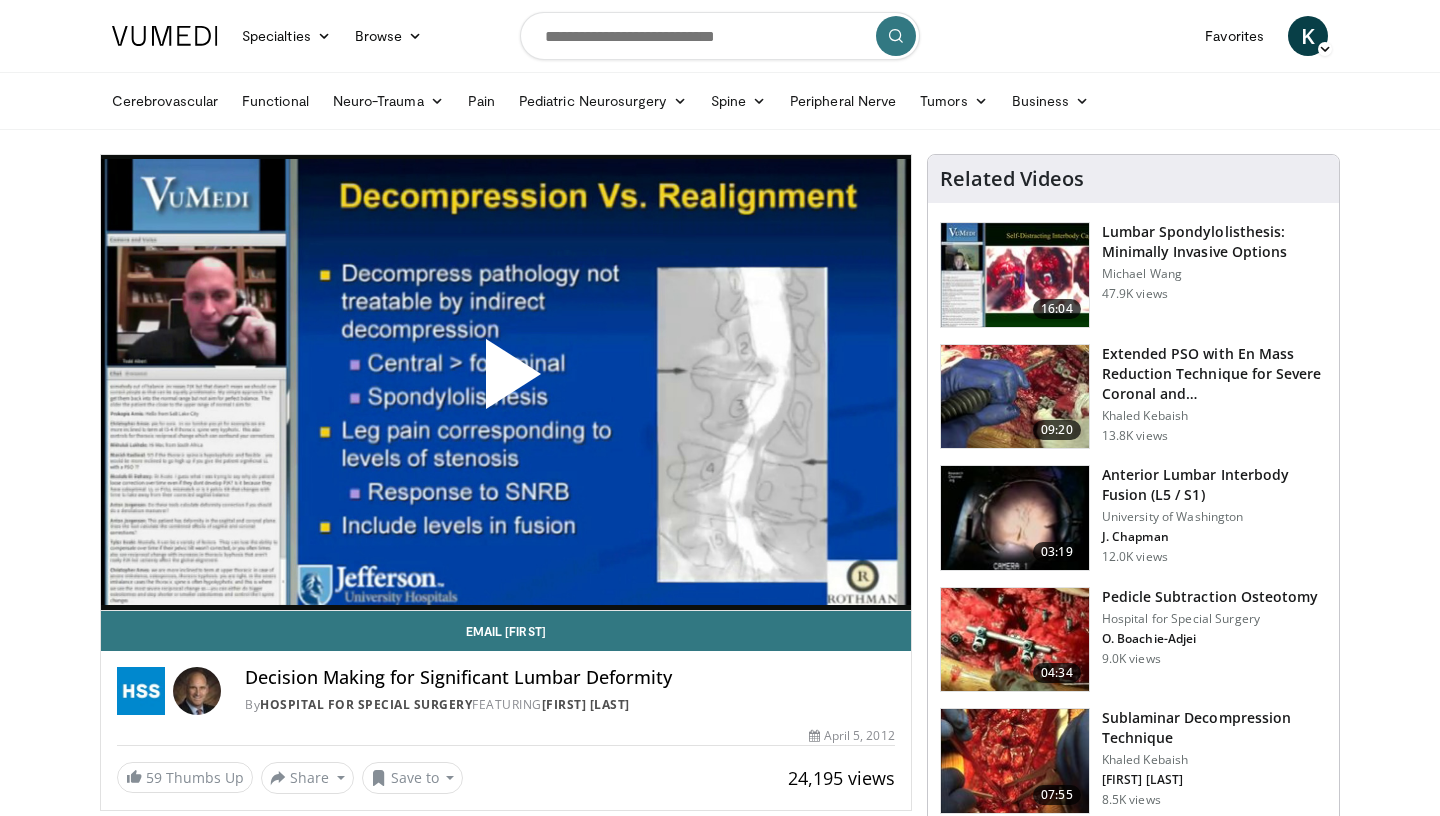 click at bounding box center [506, 382] 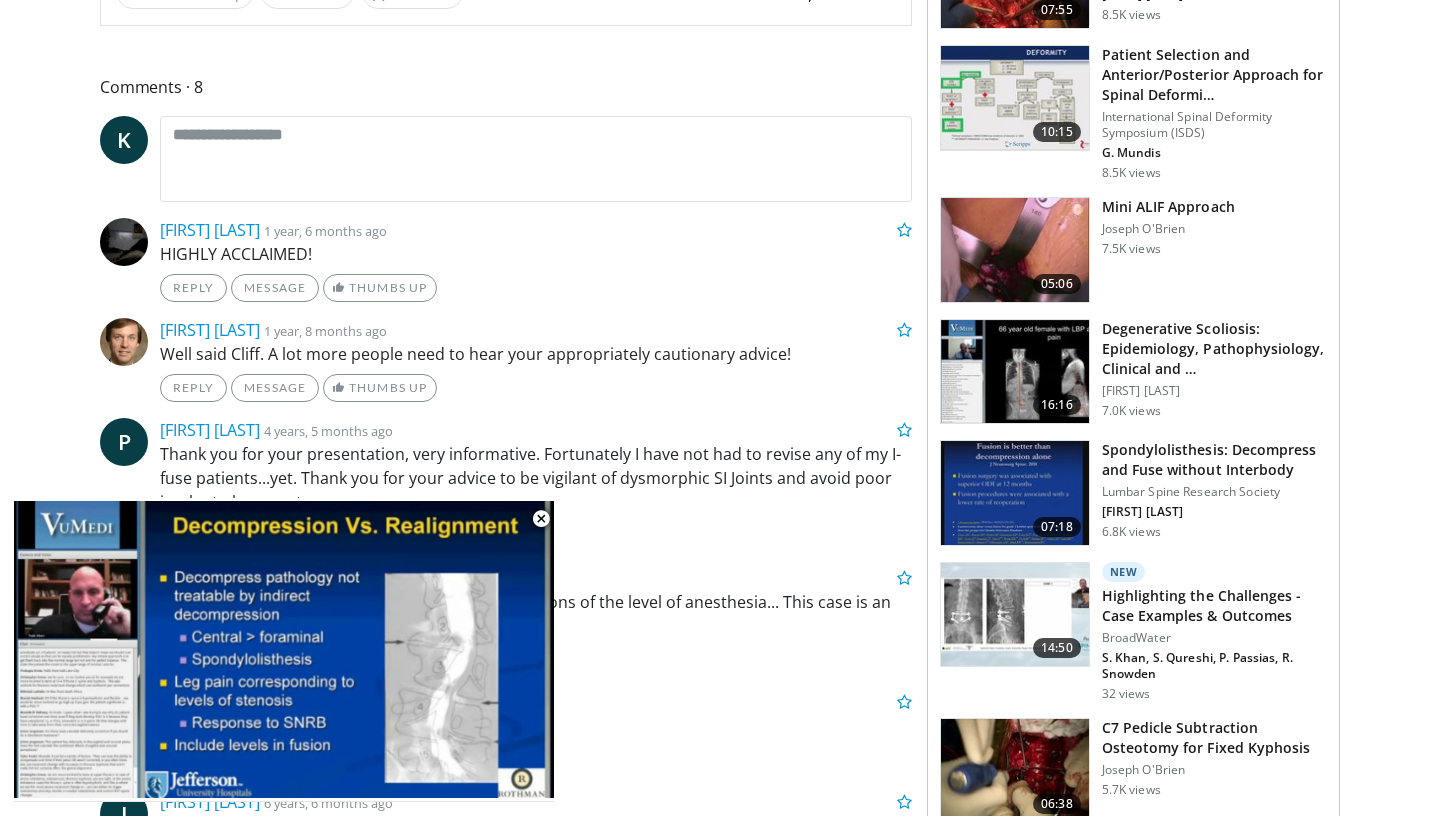 scroll, scrollTop: 920, scrollLeft: 0, axis: vertical 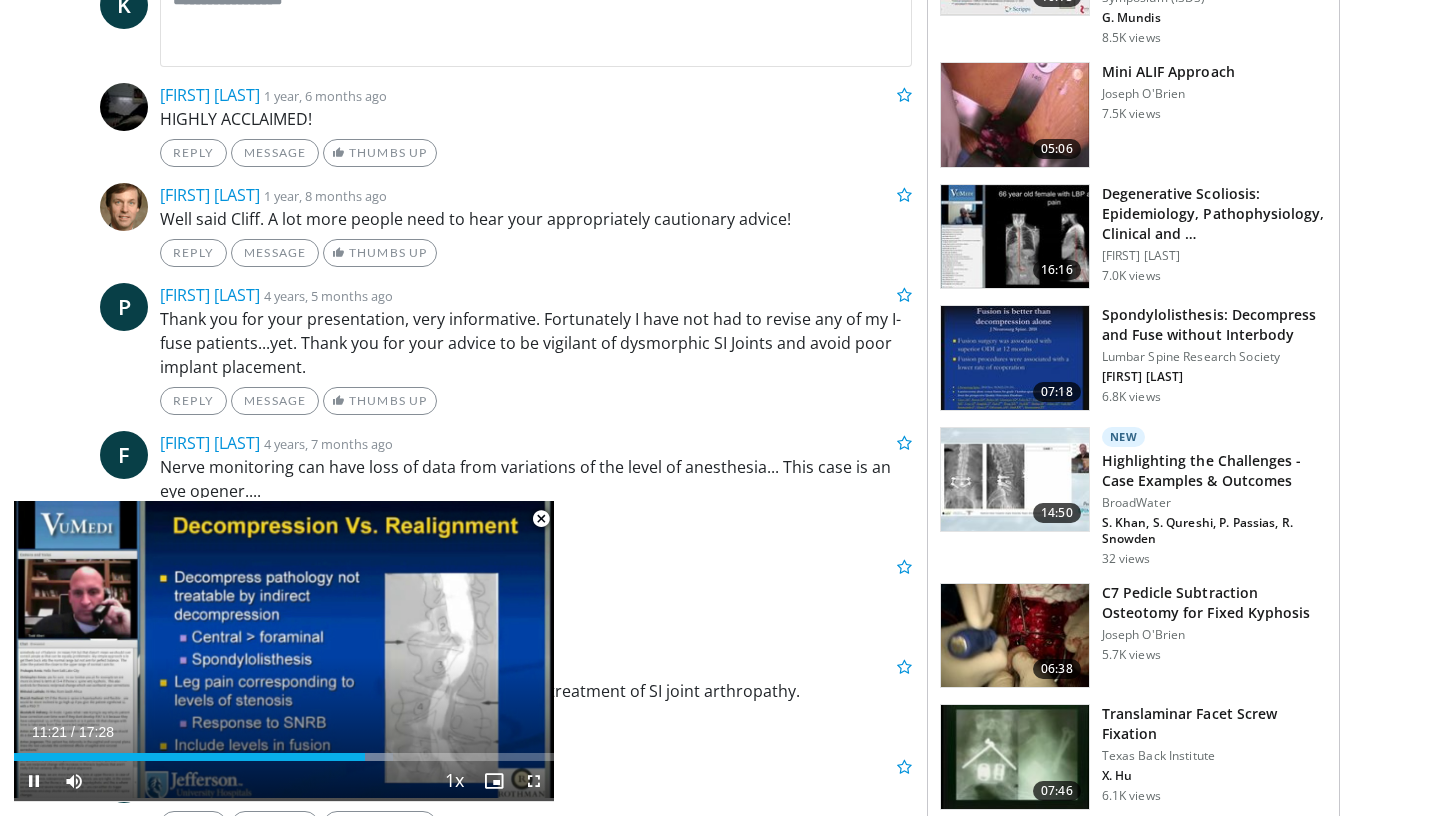click at bounding box center [541, 519] 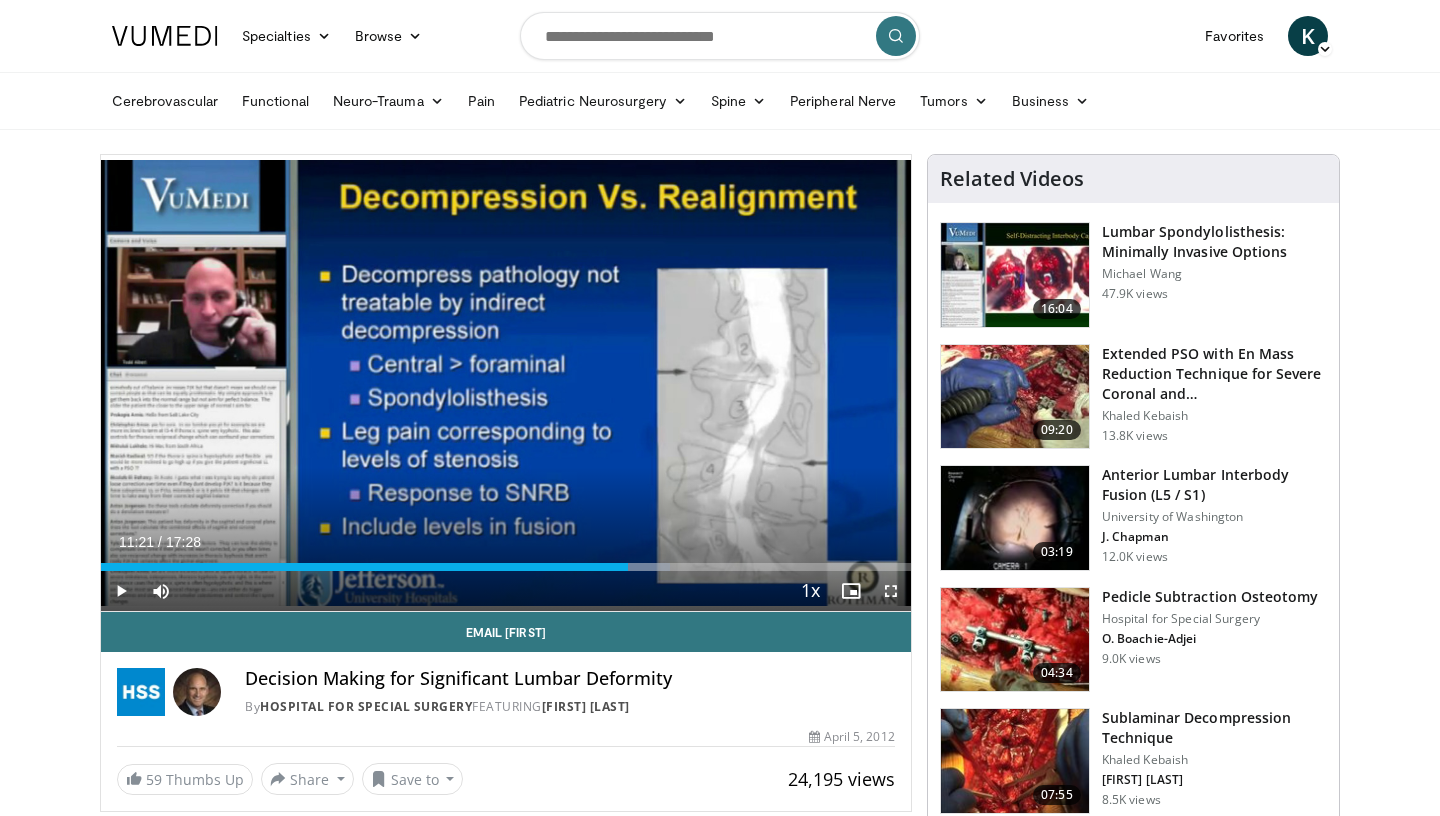 scroll, scrollTop: 0, scrollLeft: 0, axis: both 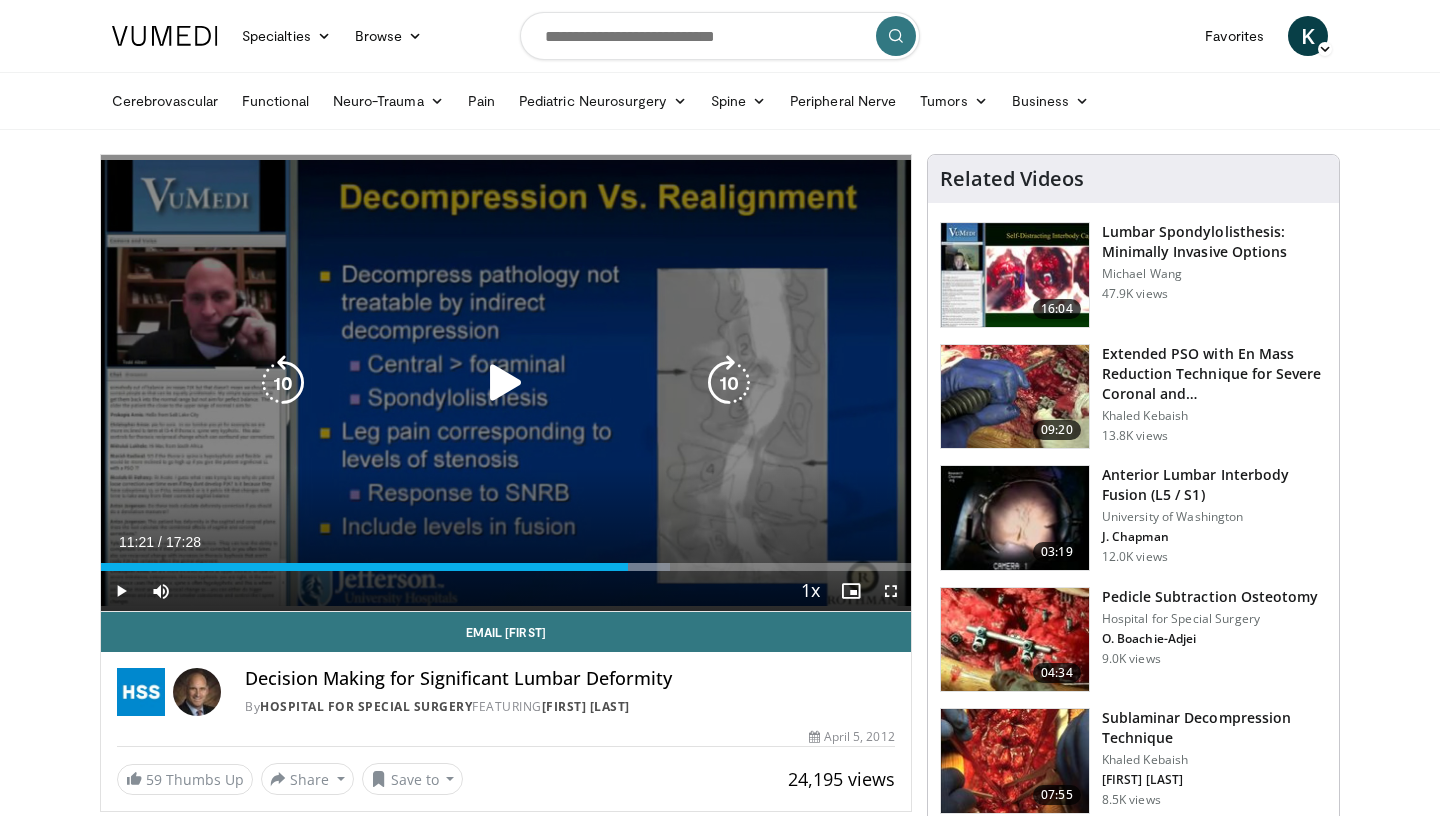 click on "20 seconds
Tap to unmute" at bounding box center (506, 383) 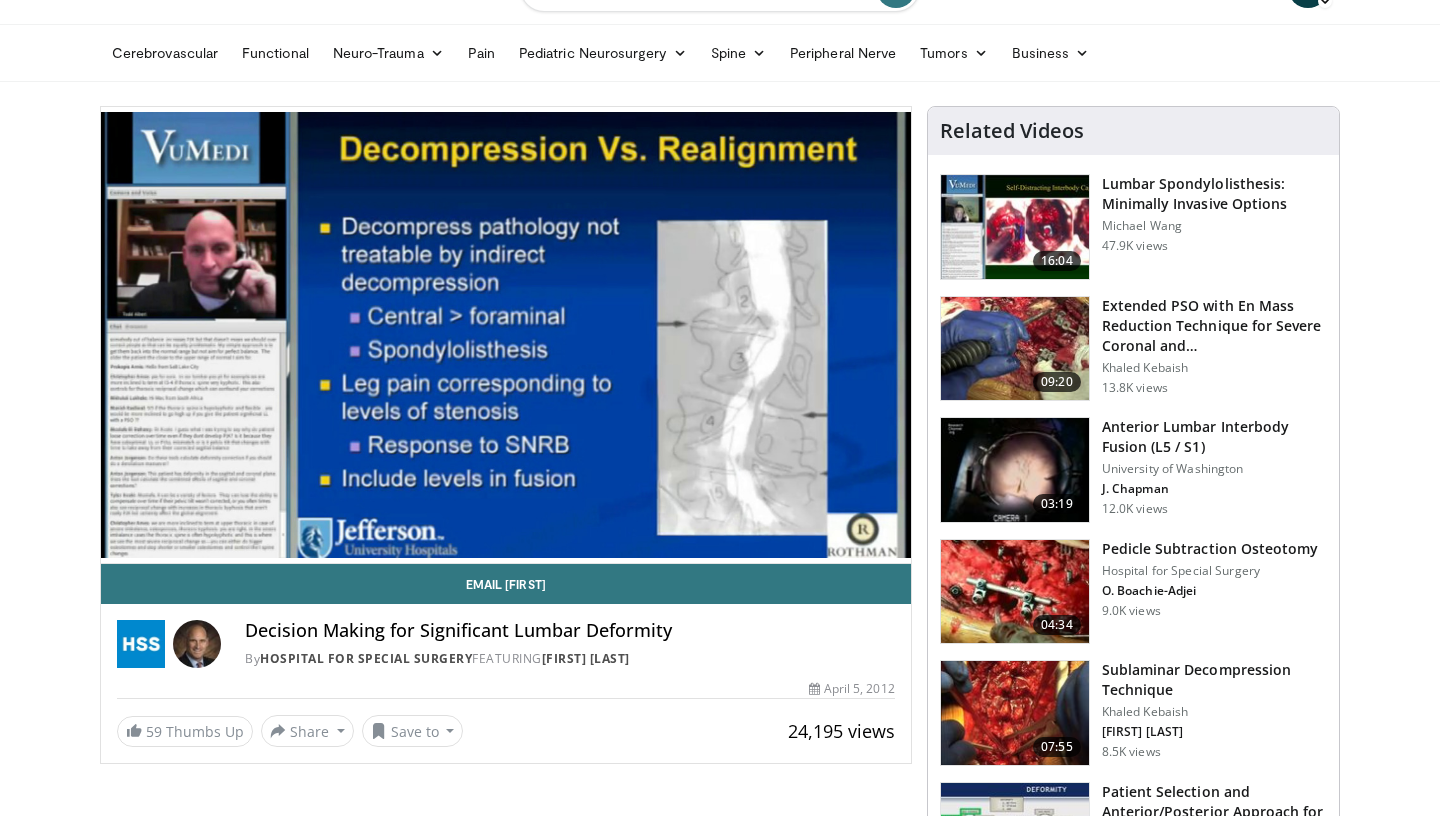 scroll, scrollTop: 47, scrollLeft: 0, axis: vertical 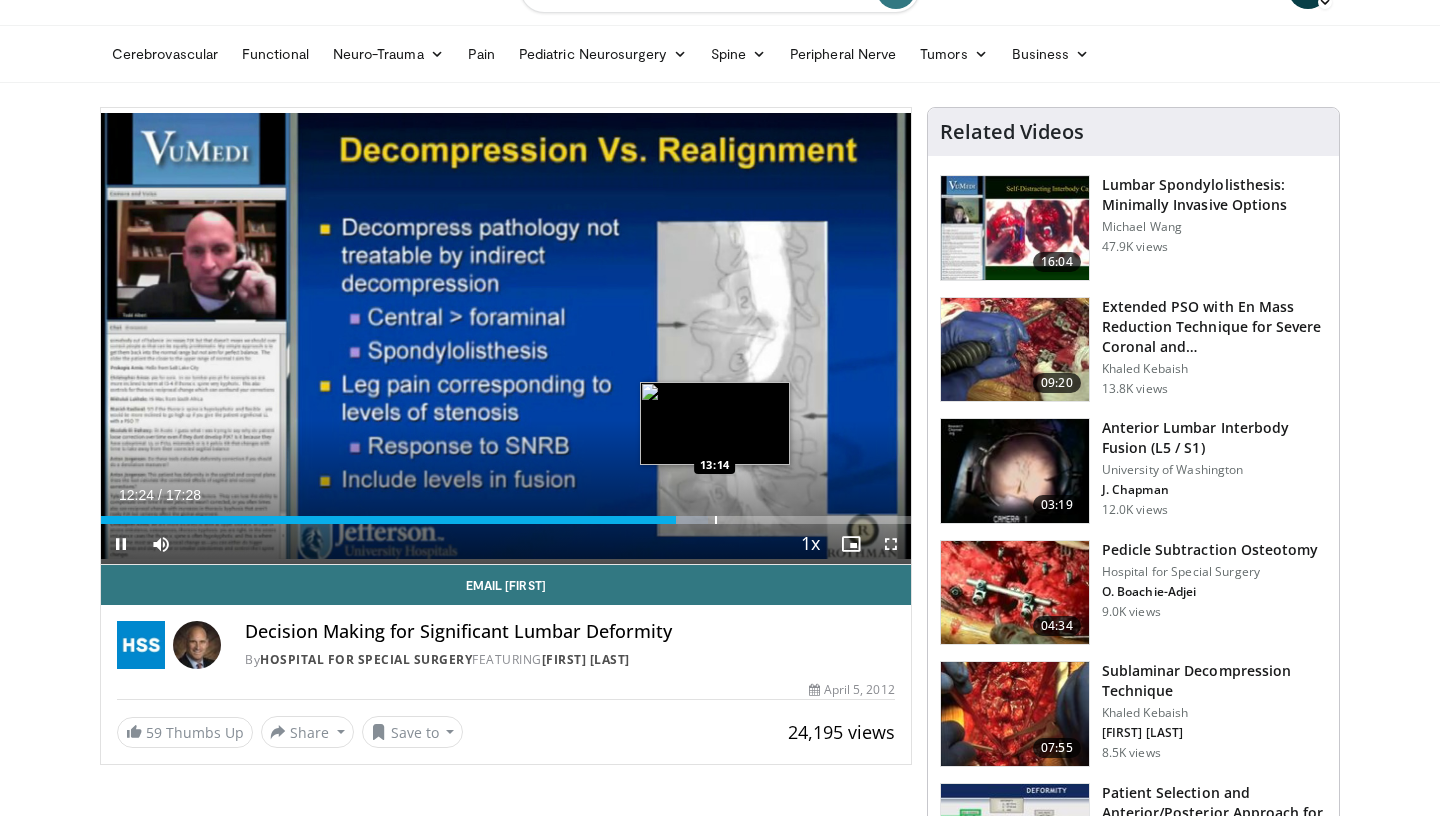 click at bounding box center [716, 520] 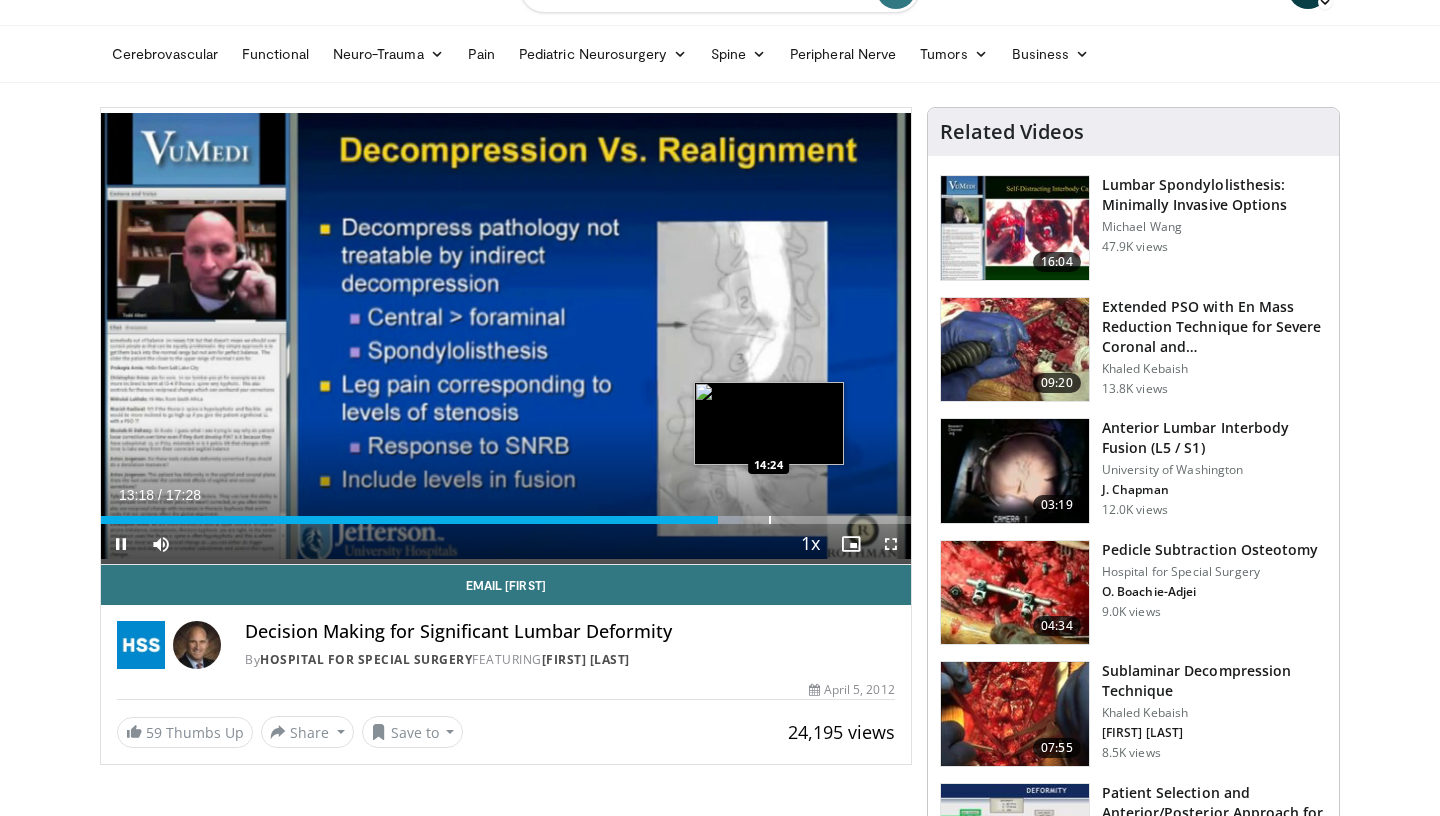 click at bounding box center (770, 520) 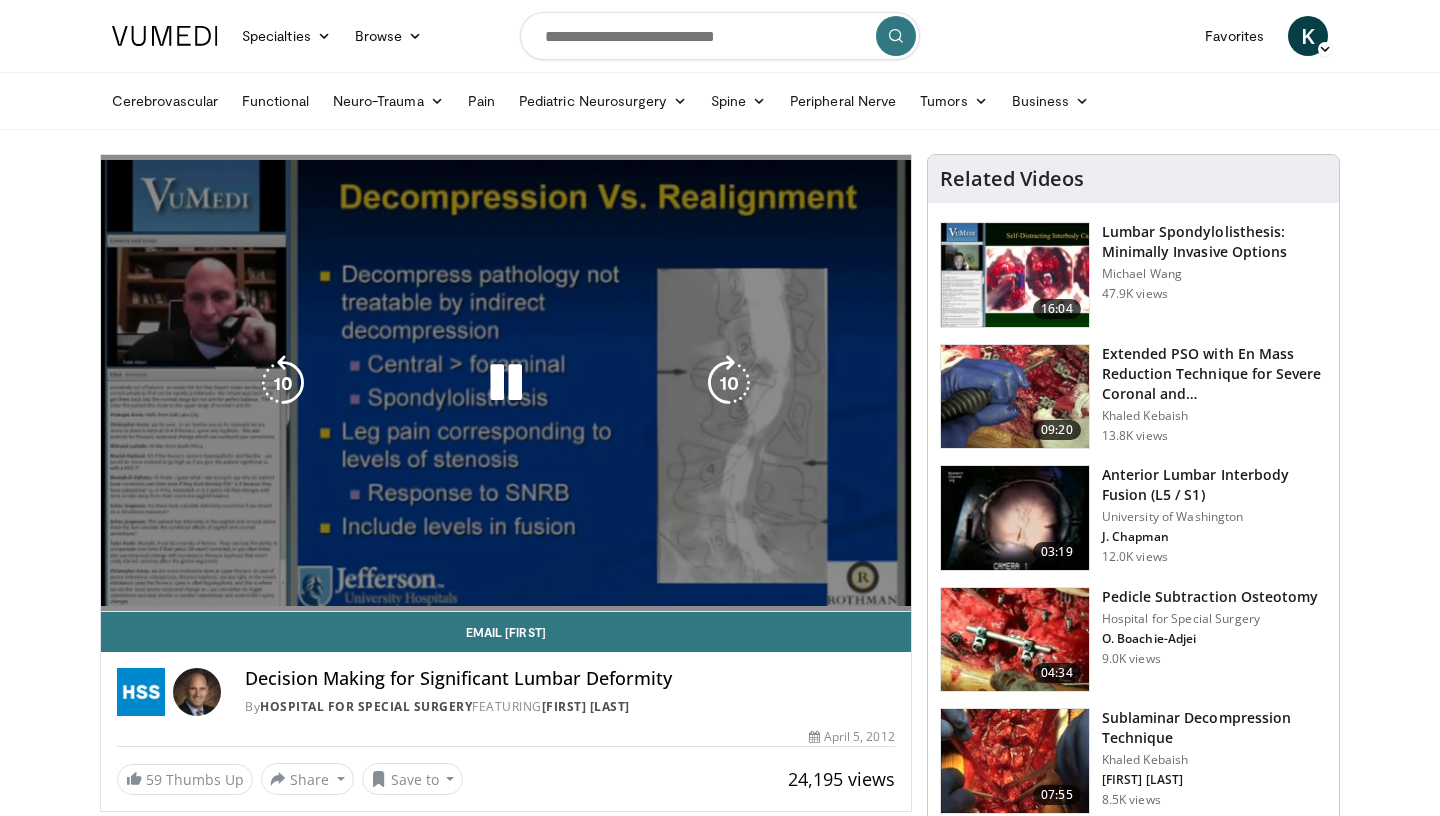 scroll, scrollTop: 0, scrollLeft: 0, axis: both 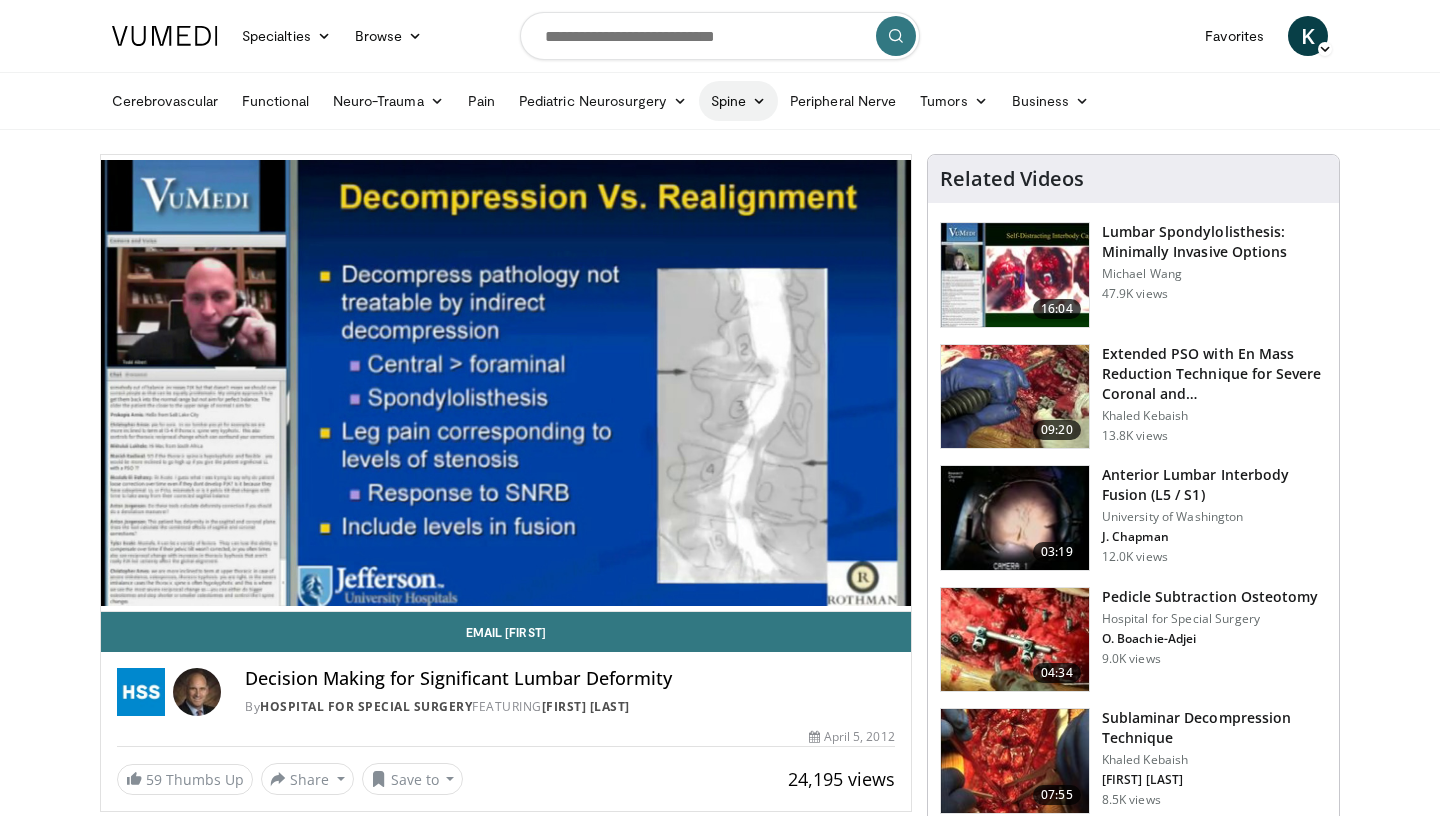 click at bounding box center (759, 101) 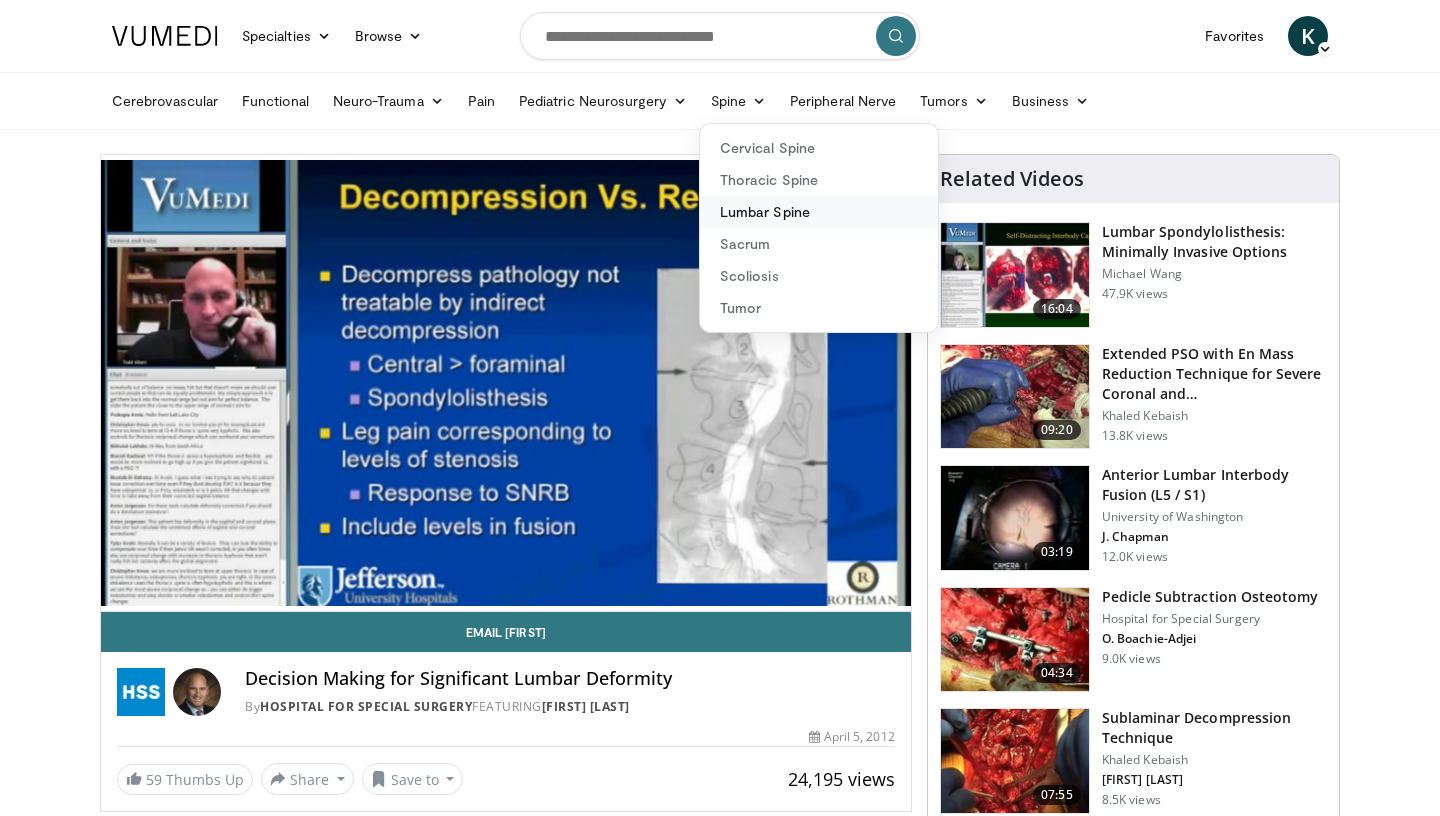 click on "Lumbar Spine" at bounding box center [819, 212] 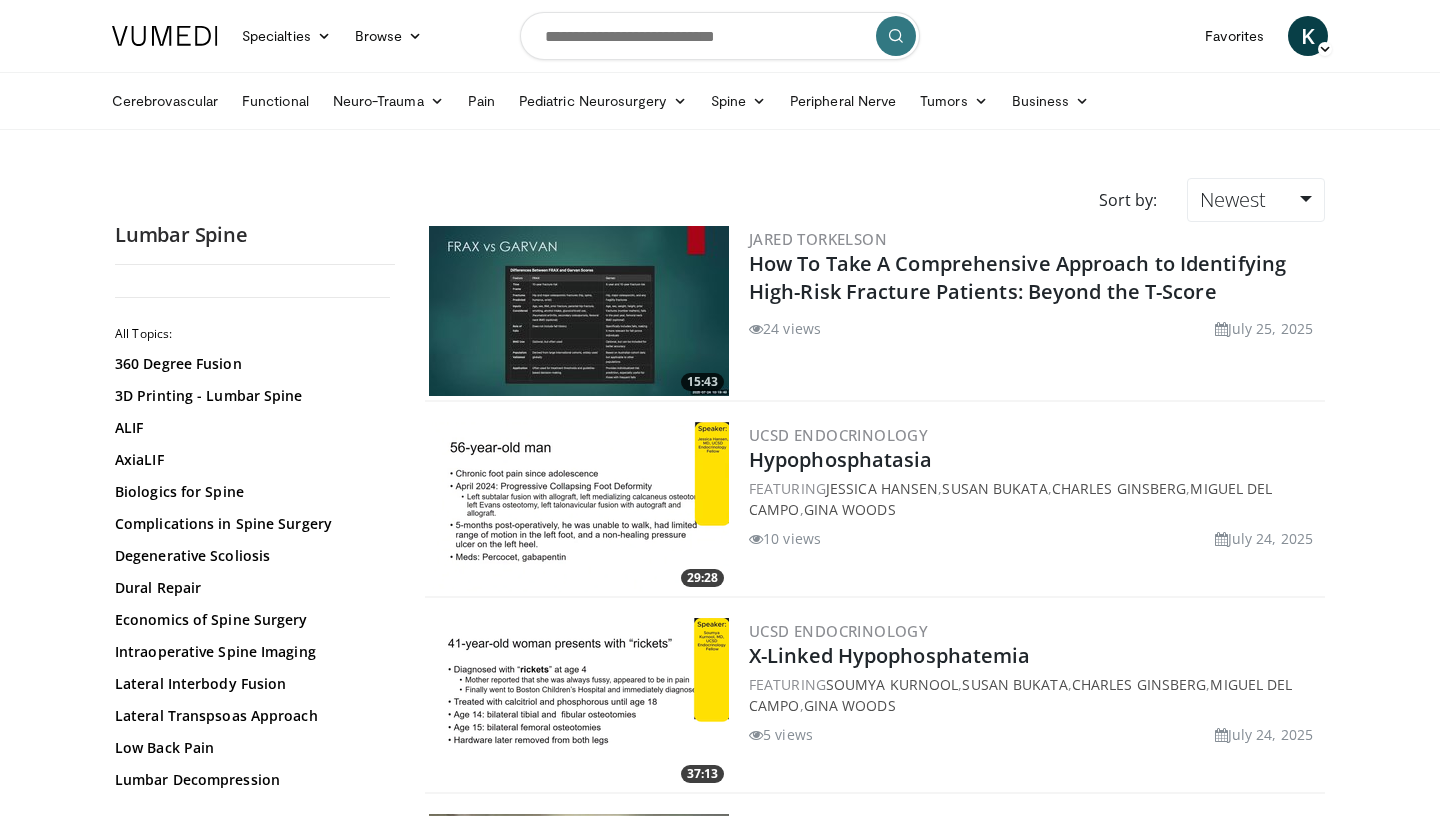 scroll, scrollTop: 0, scrollLeft: 0, axis: both 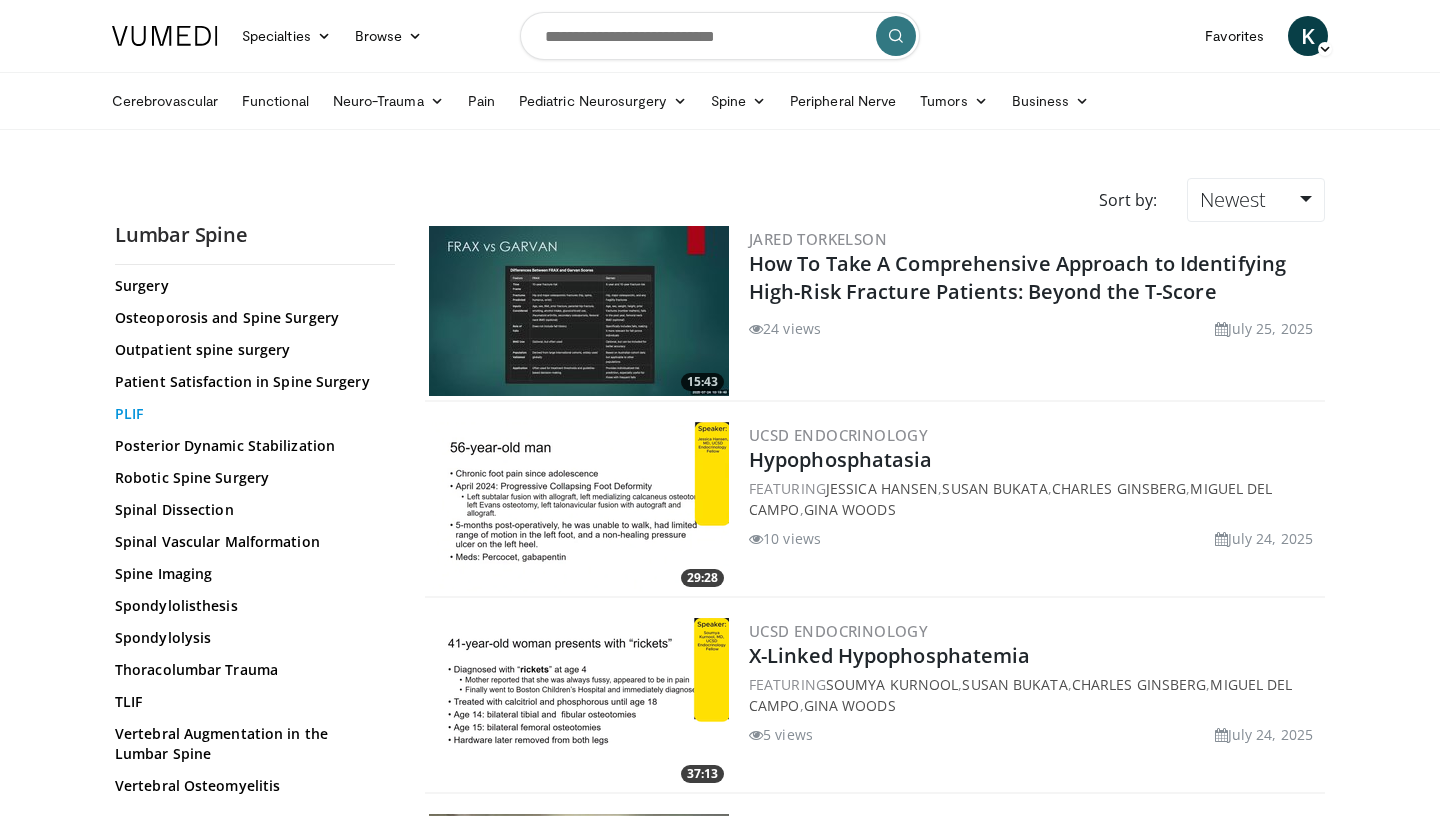 click on "PLIF" at bounding box center (250, 414) 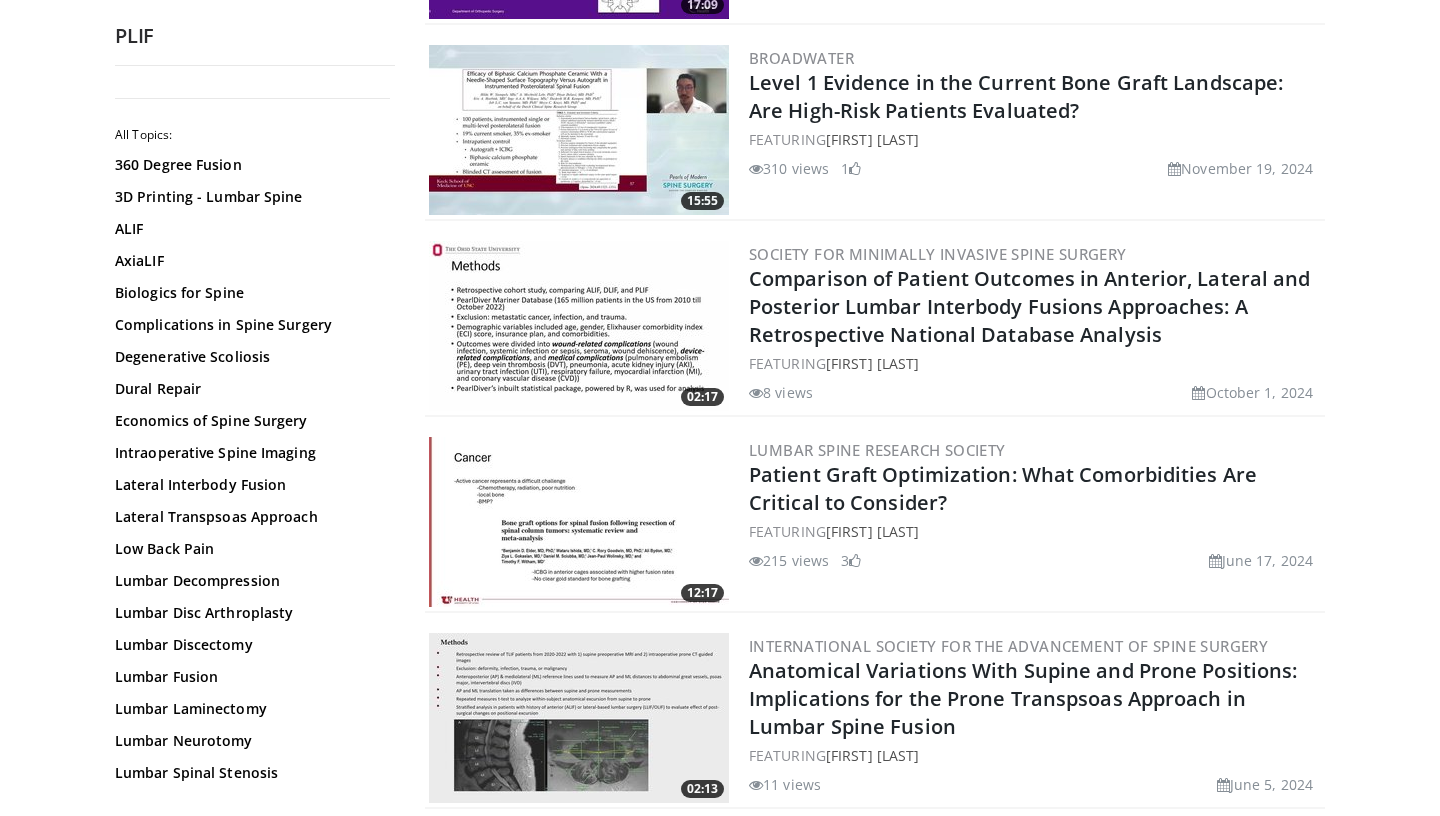 scroll, scrollTop: 1554, scrollLeft: 0, axis: vertical 